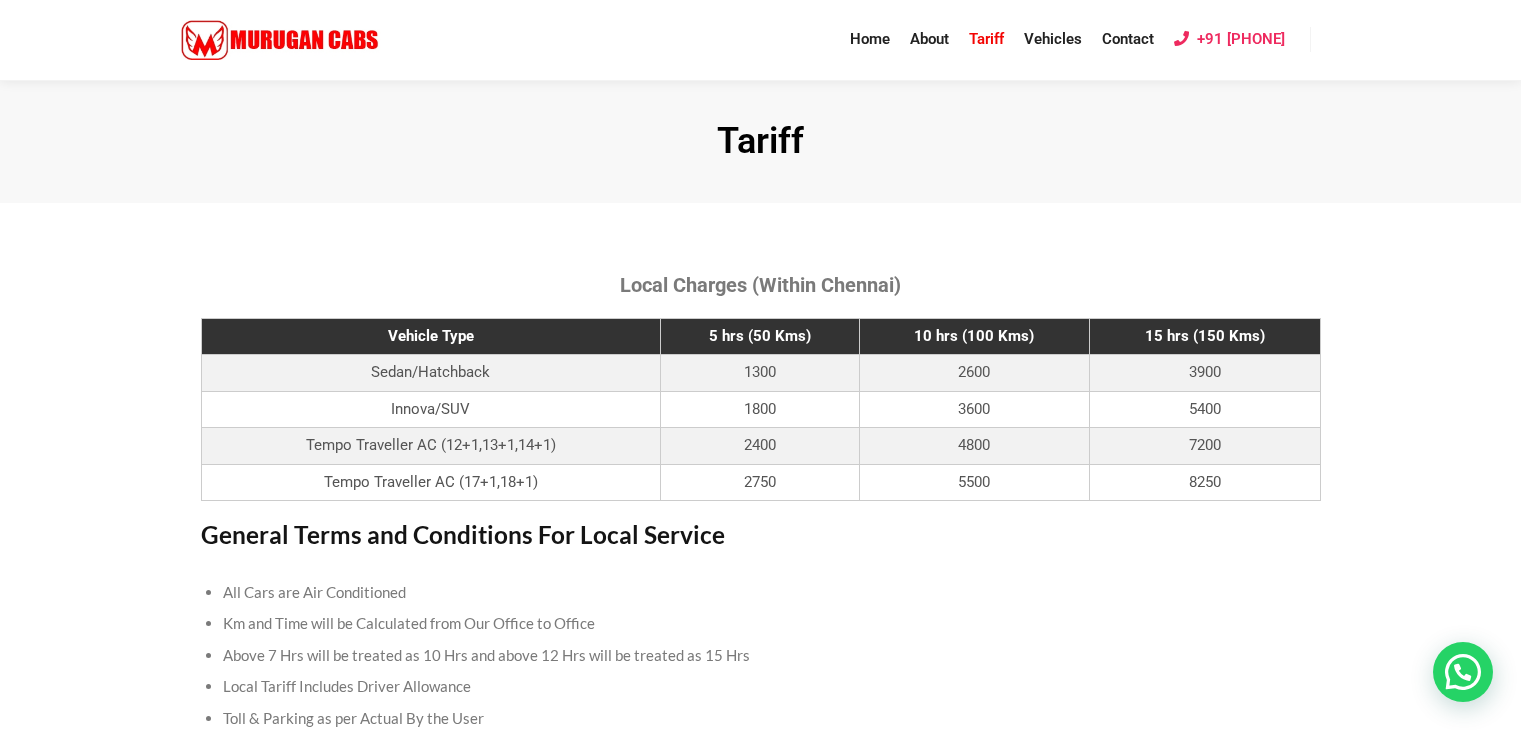 scroll, scrollTop: 100, scrollLeft: 0, axis: vertical 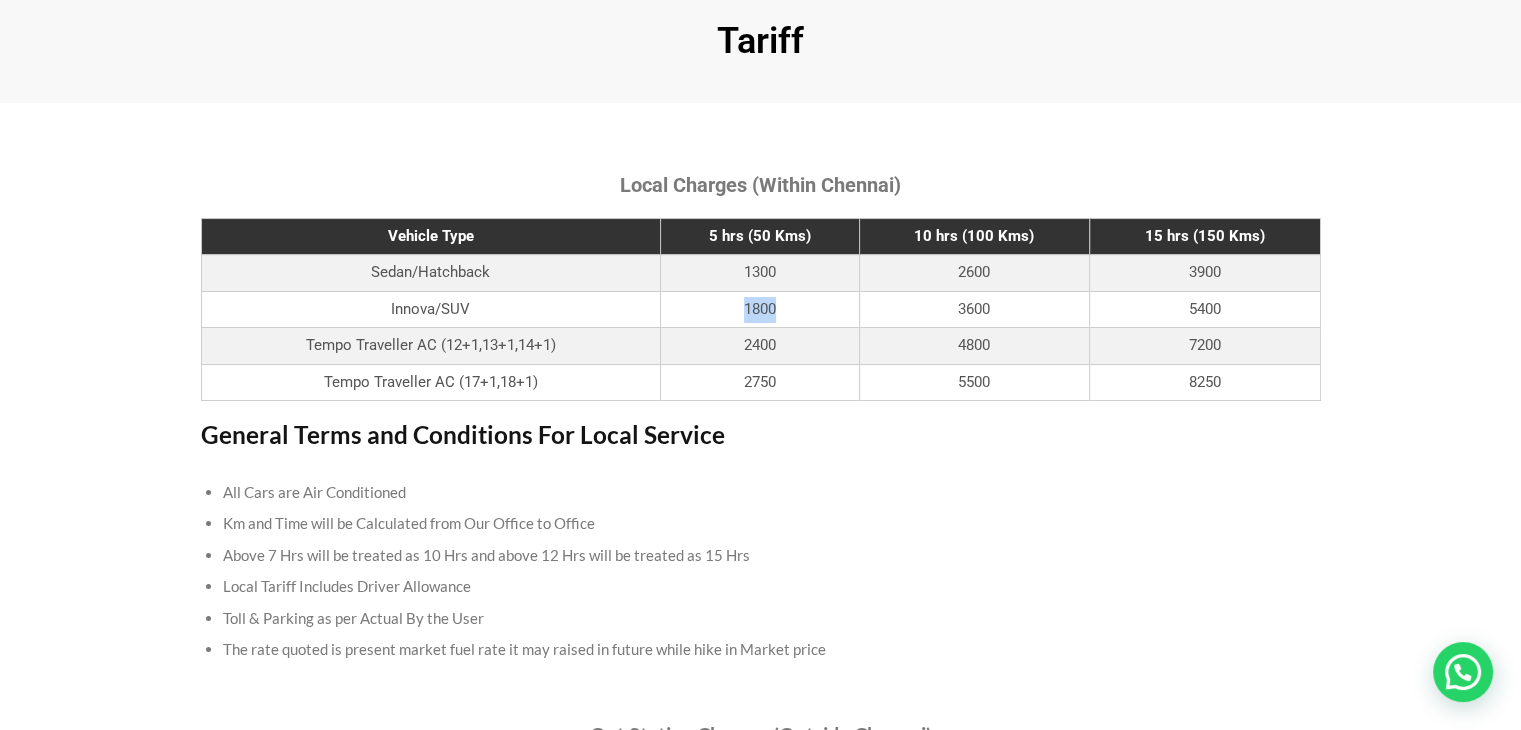 drag, startPoint x: 728, startPoint y: 308, endPoint x: 788, endPoint y: 299, distance: 60.671246 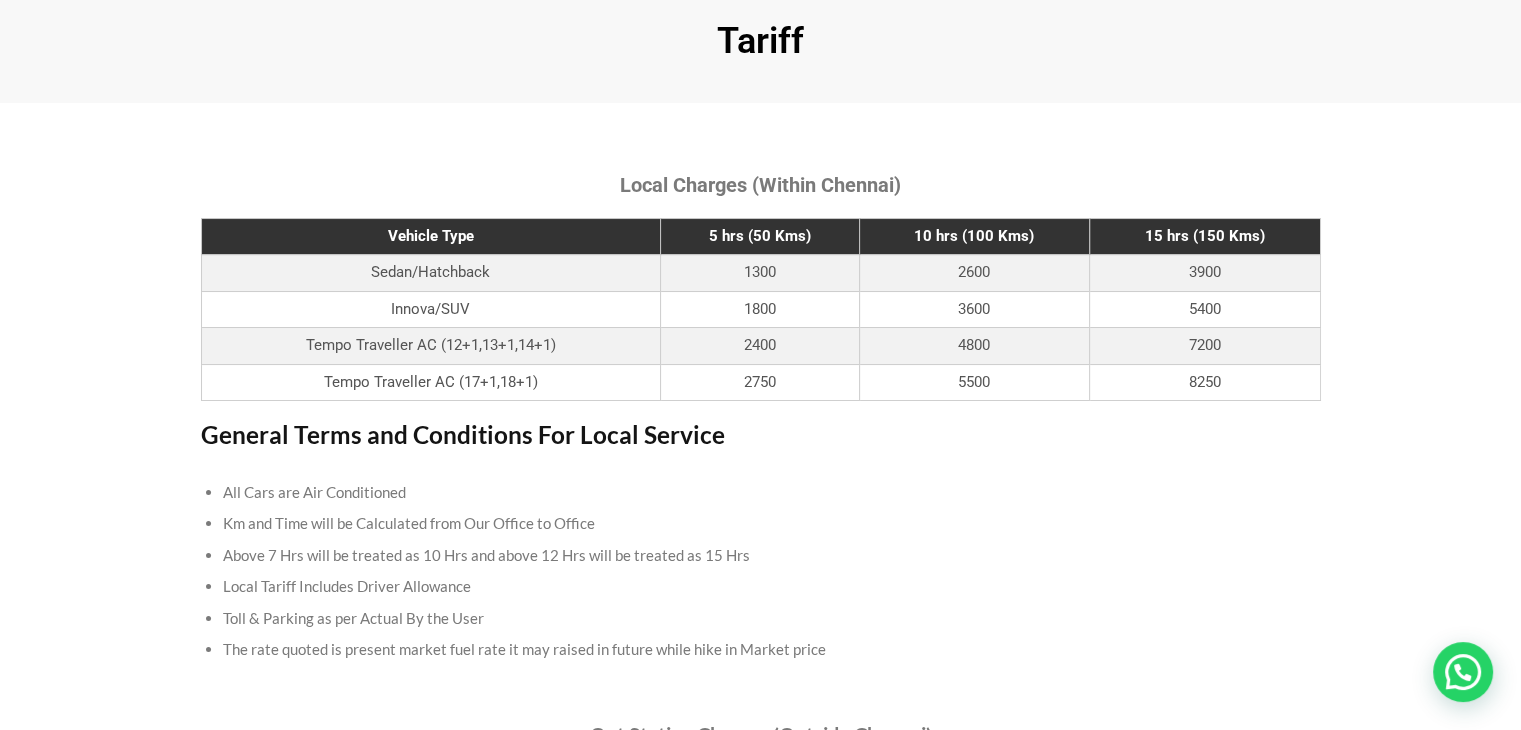 click on "2400" at bounding box center (759, 273) 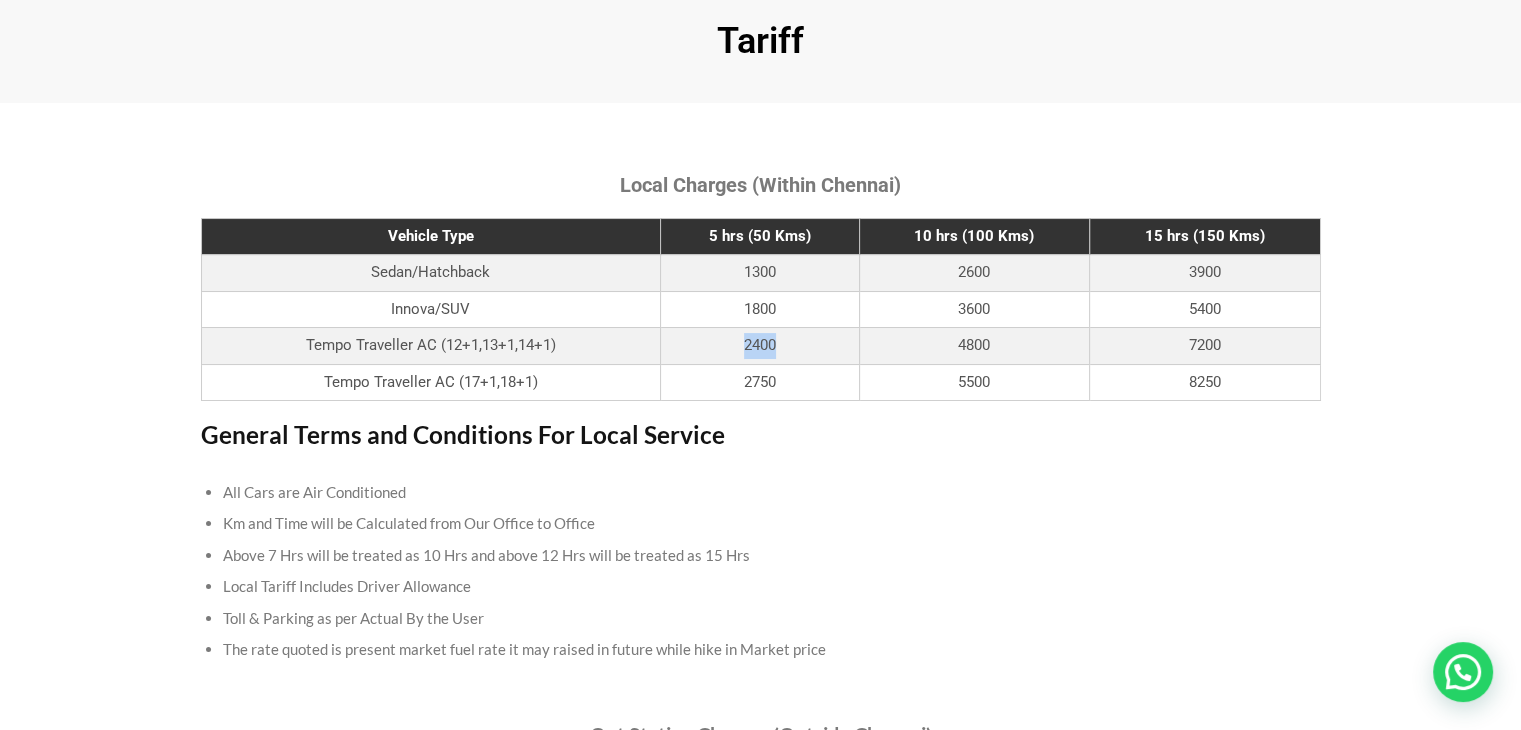 drag, startPoint x: 791, startPoint y: 345, endPoint x: 688, endPoint y: 349, distance: 103.077644 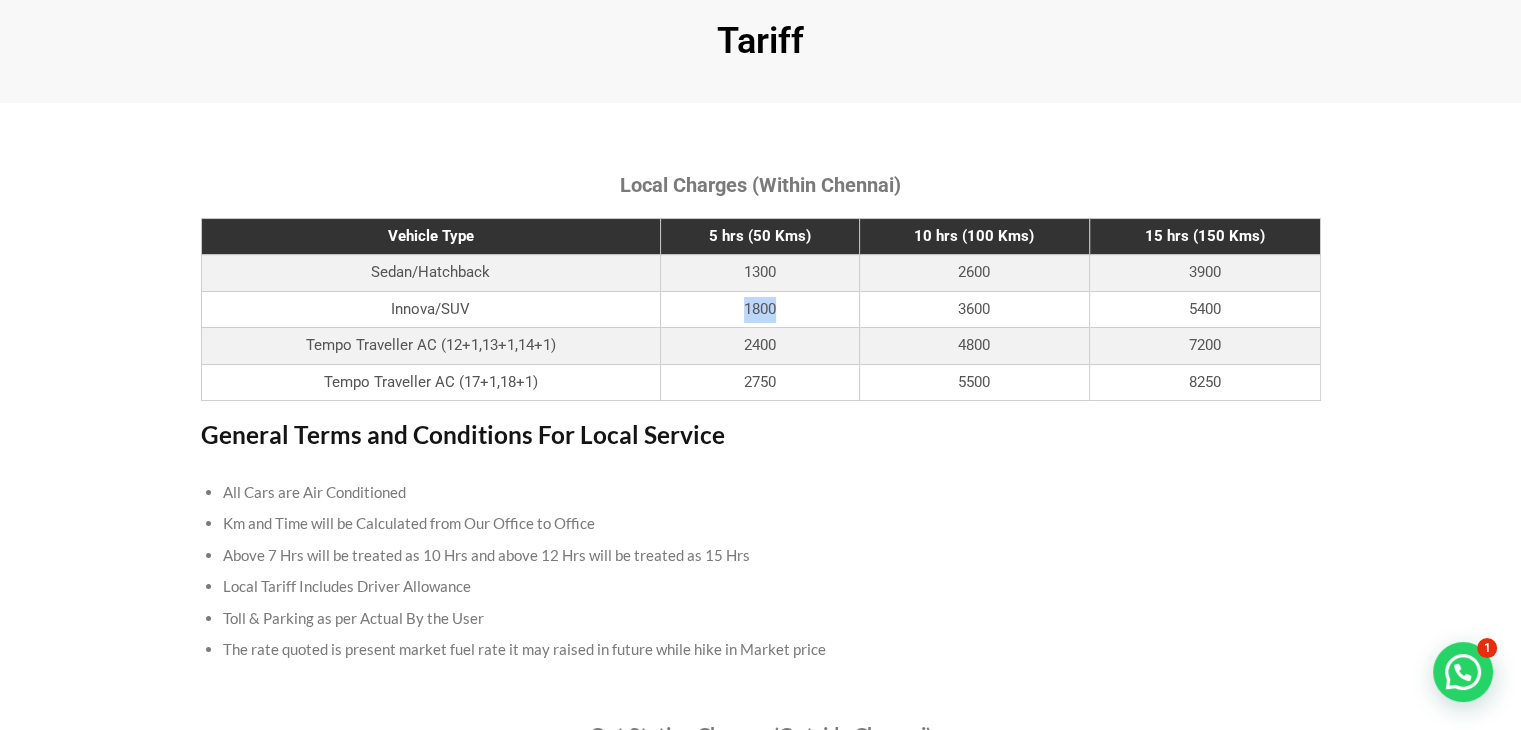 drag, startPoint x: 781, startPoint y: 302, endPoint x: 738, endPoint y: 304, distance: 43.046486 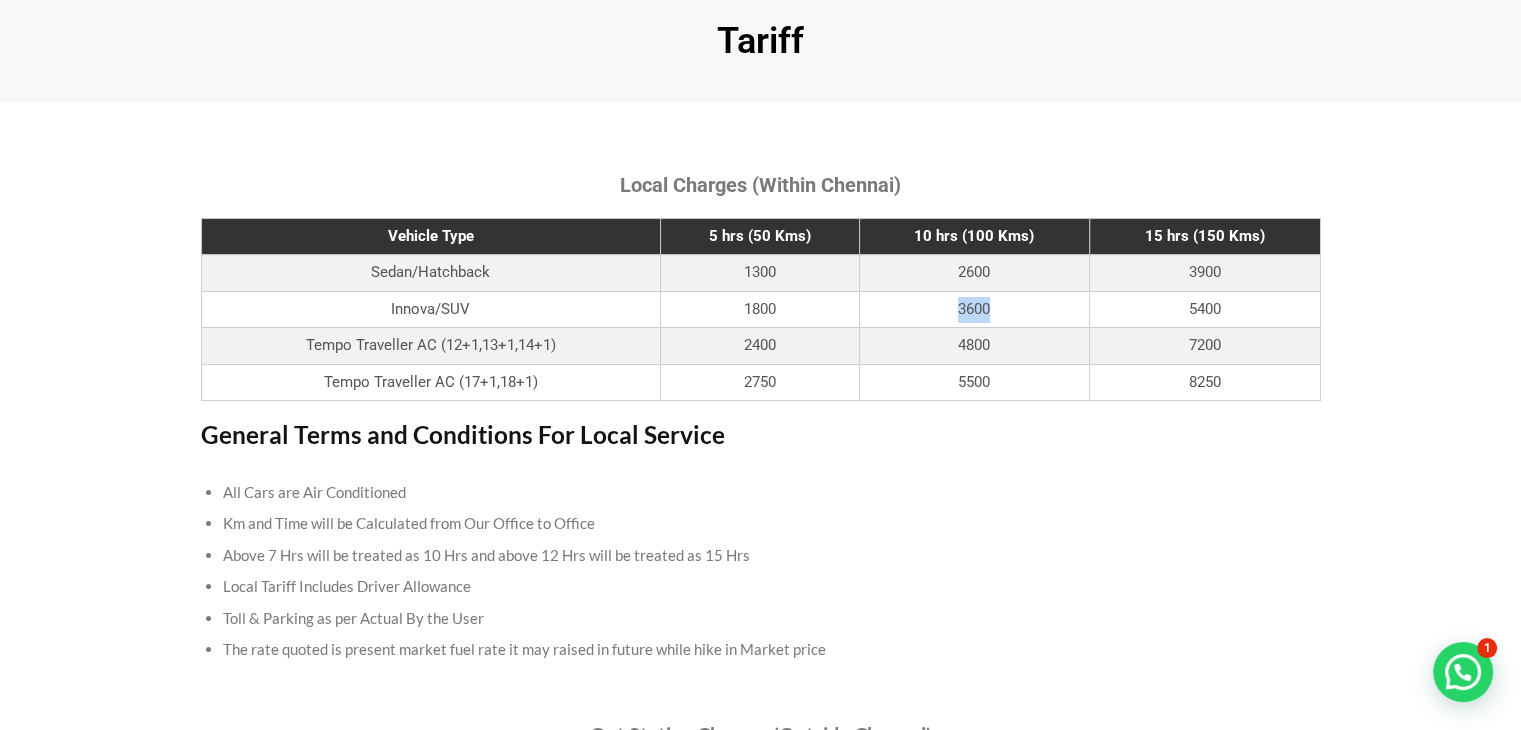 drag, startPoint x: 1019, startPoint y: 304, endPoint x: 876, endPoint y: 323, distance: 144.25671 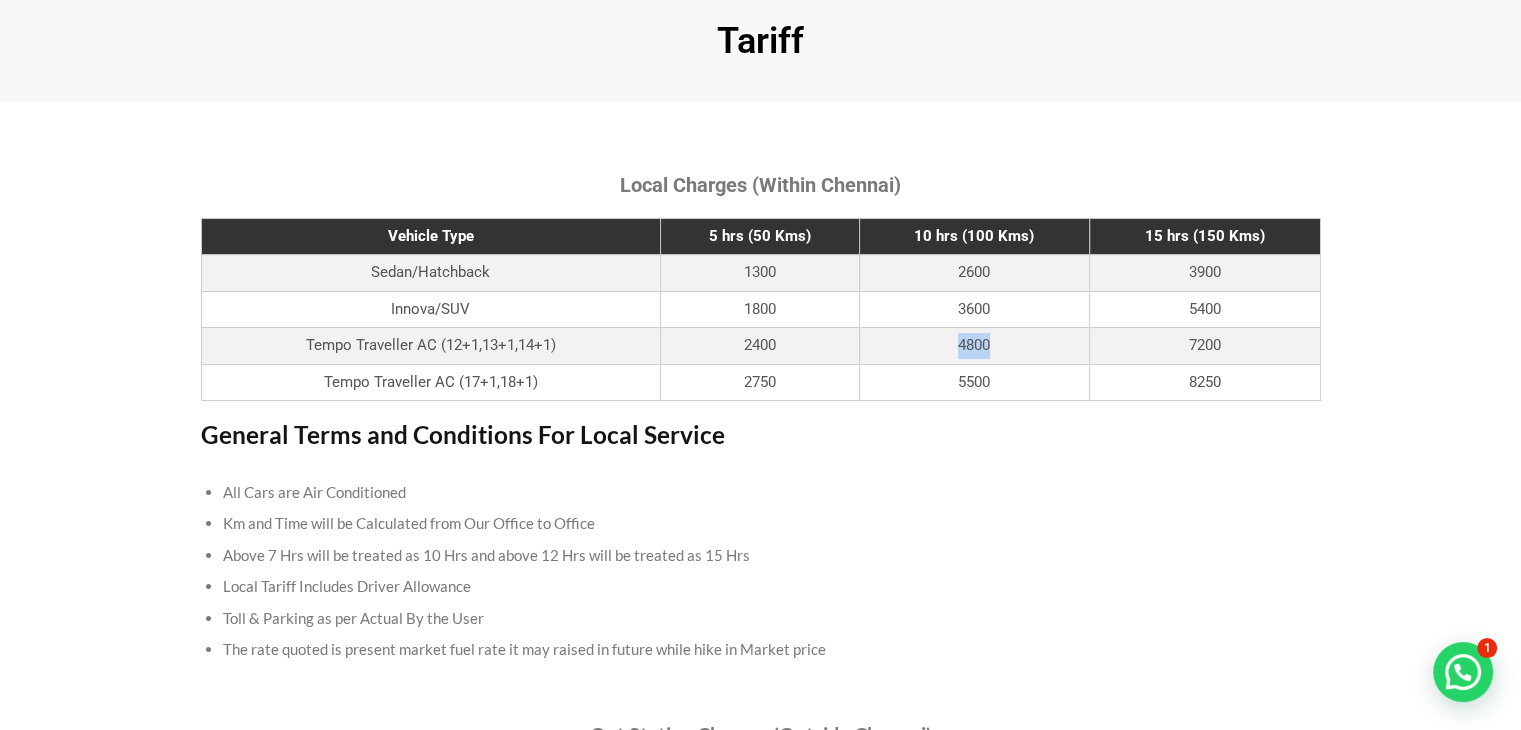 drag, startPoint x: 920, startPoint y: 343, endPoint x: 901, endPoint y: 343, distance: 19 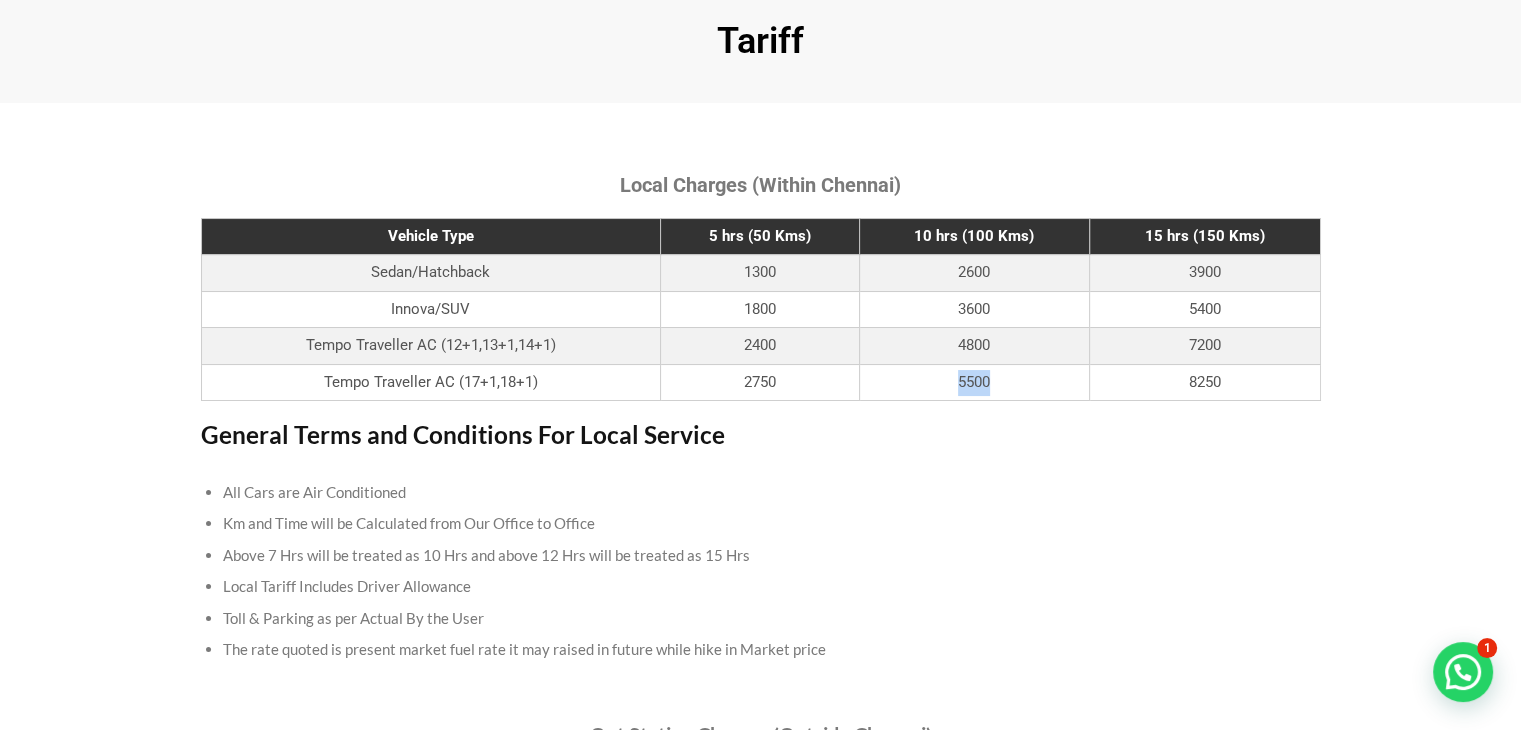 drag, startPoint x: 1000, startPoint y: 385, endPoint x: 888, endPoint y: 382, distance: 112.04017 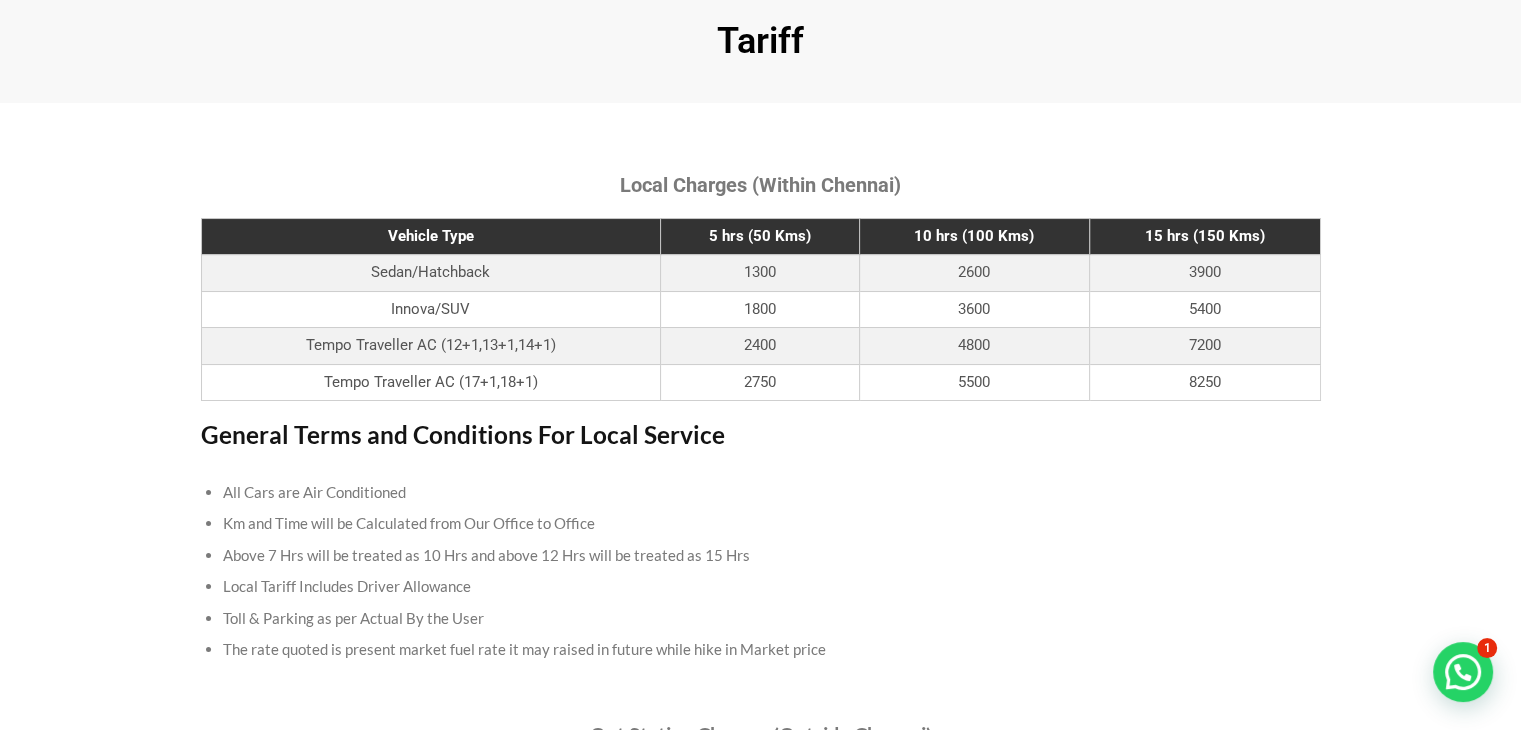 click on "All Cars are Air Conditioned Km and Time will be Calculated from Our Office to Office Above 7 Hrs will be treated as 10 Hrs and above 12 Hrs will be treated as 15 Hrs Local Tariff Includes Driver Allowance Toll & Parking as per Actual By the User The rate quoted is present market fuel rate it may raised in future while hike in Market price" at bounding box center (761, 571) 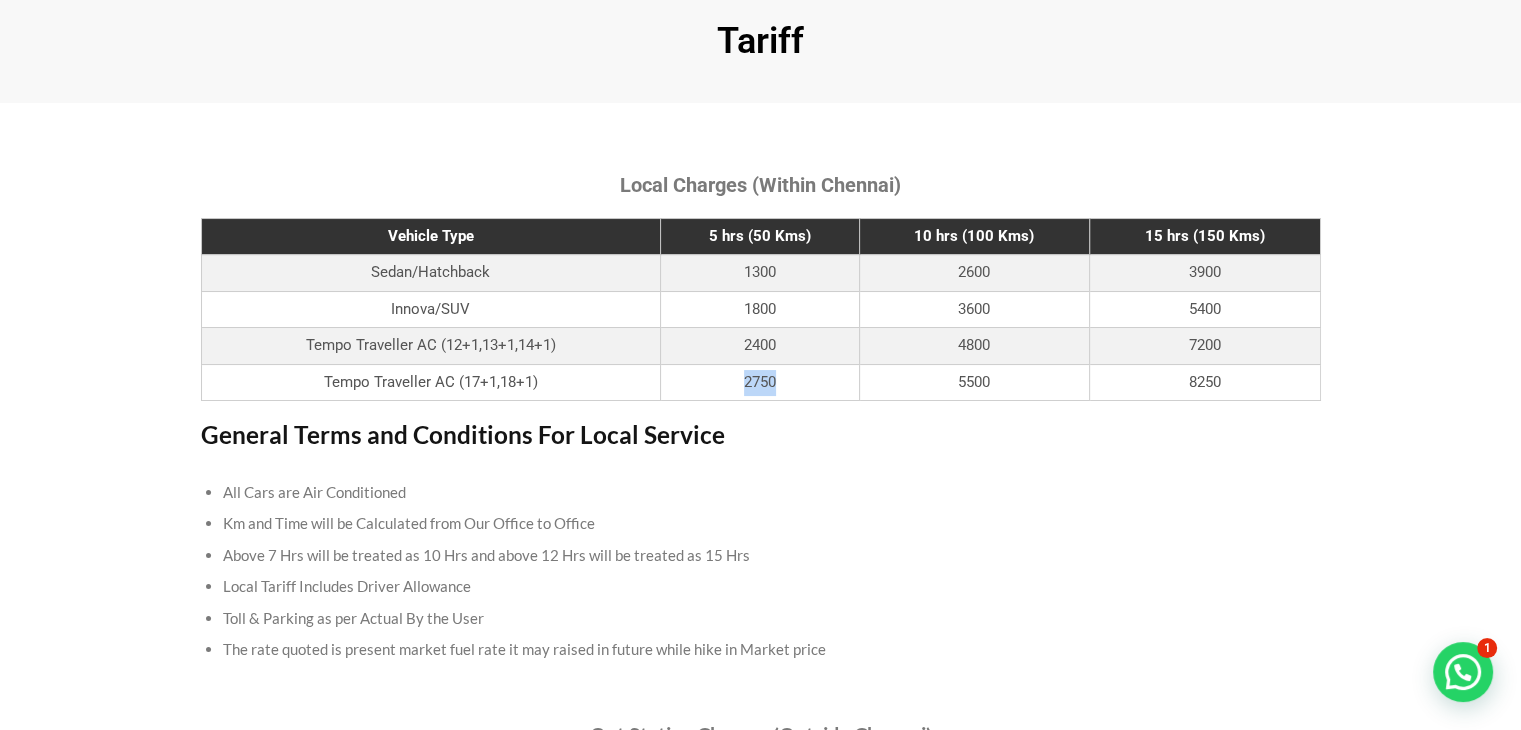 drag, startPoint x: 792, startPoint y: 385, endPoint x: 644, endPoint y: 381, distance: 148.05405 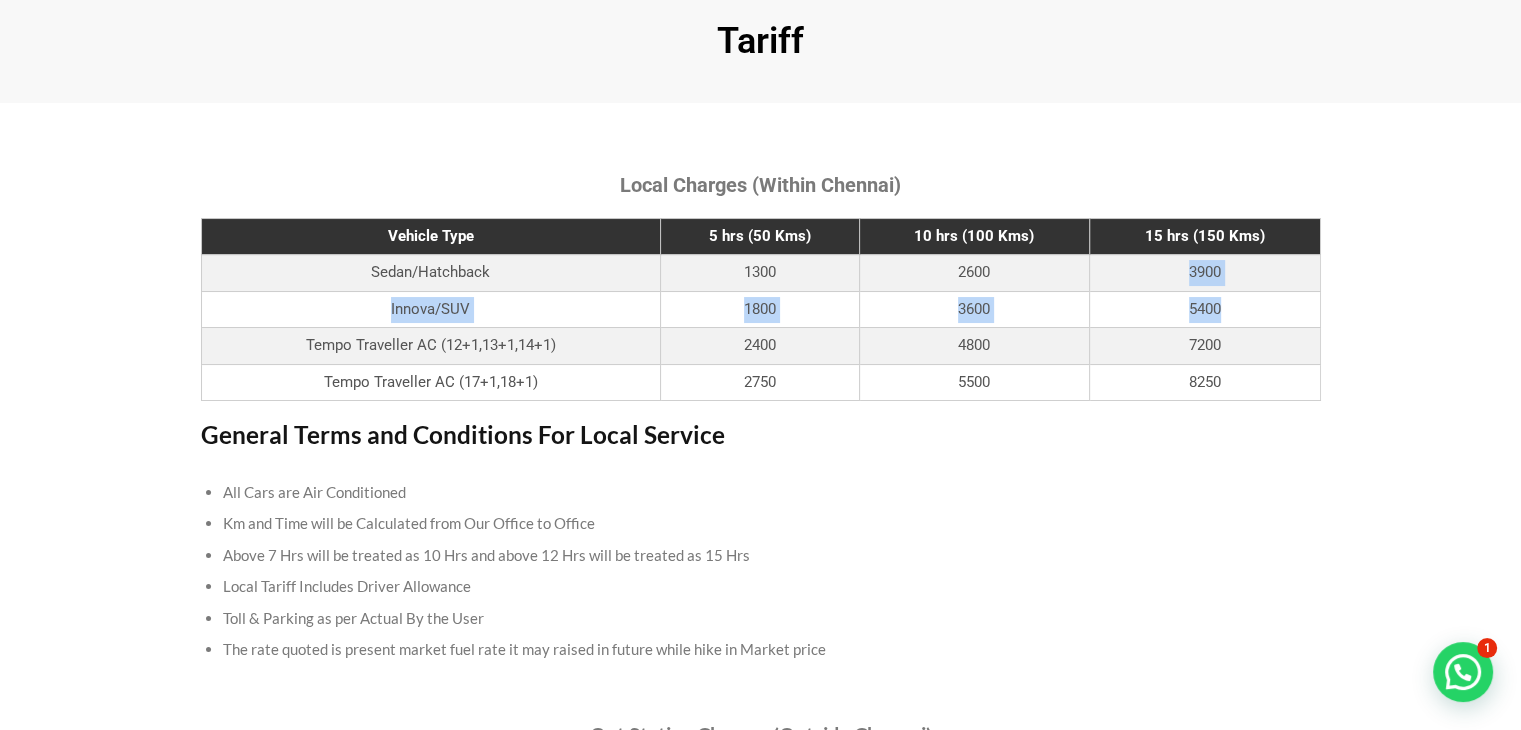 drag, startPoint x: 1180, startPoint y: 263, endPoint x: 1217, endPoint y: 320, distance: 67.95587 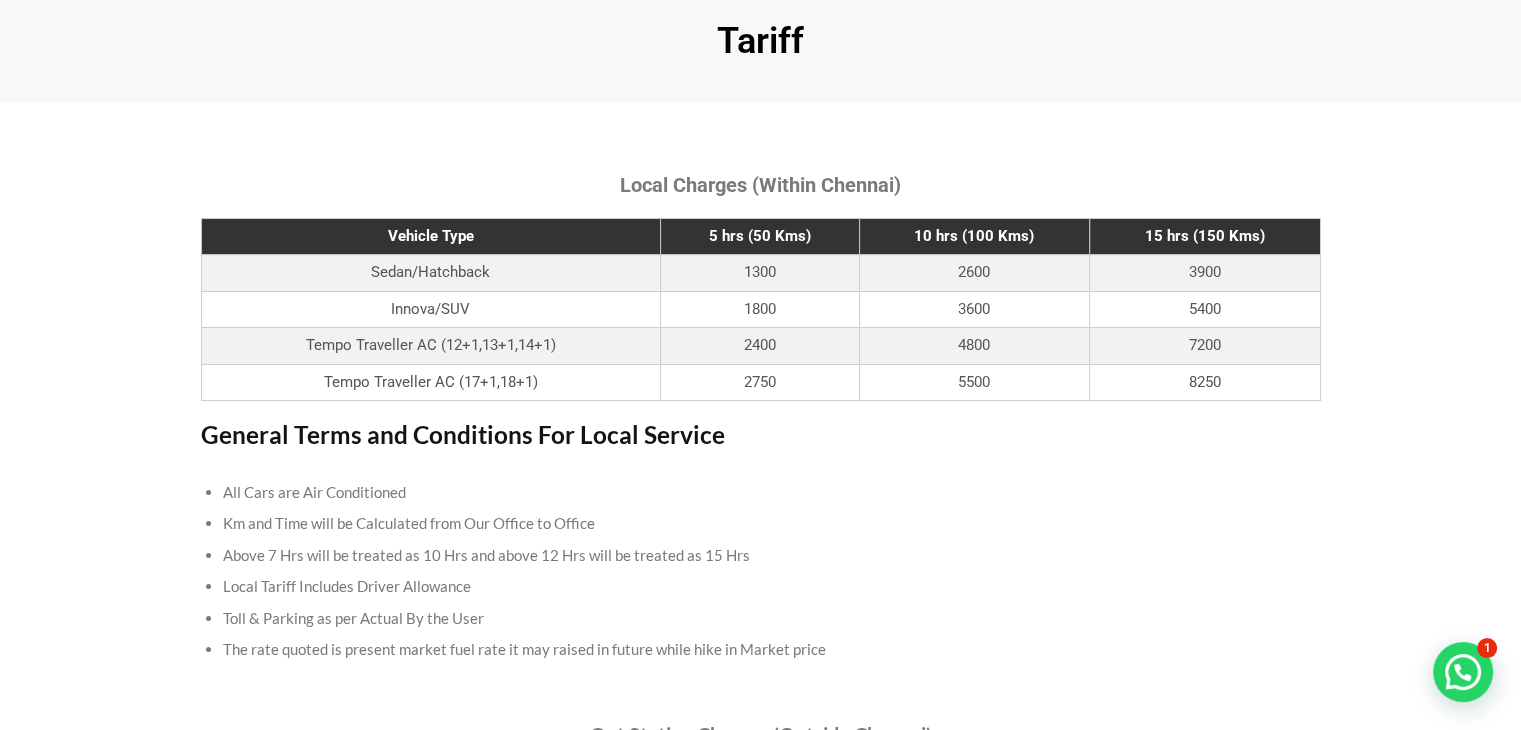 click on "7200" at bounding box center [1205, 273] 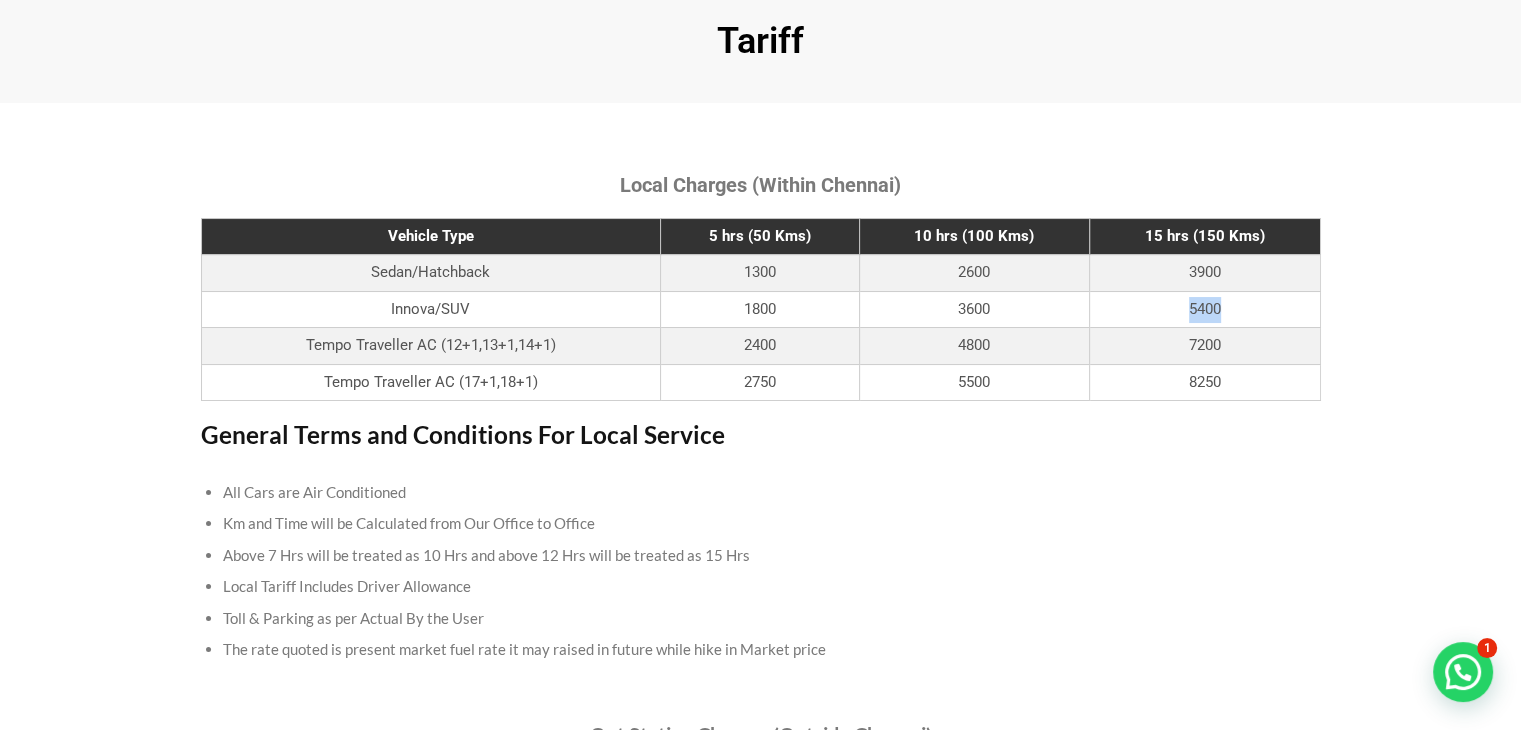 drag, startPoint x: 1186, startPoint y: 309, endPoint x: 1234, endPoint y: 305, distance: 48.166378 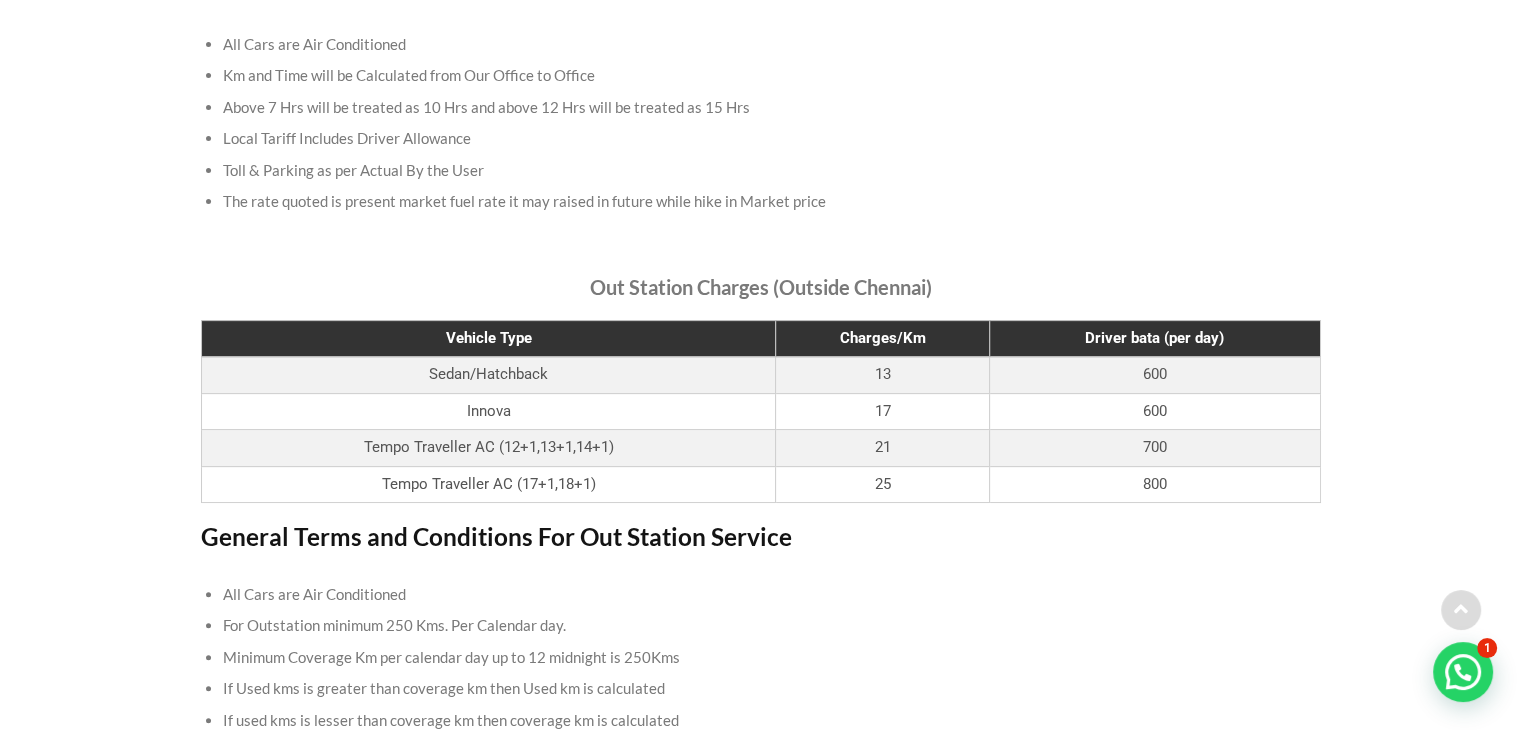 scroll, scrollTop: 600, scrollLeft: 0, axis: vertical 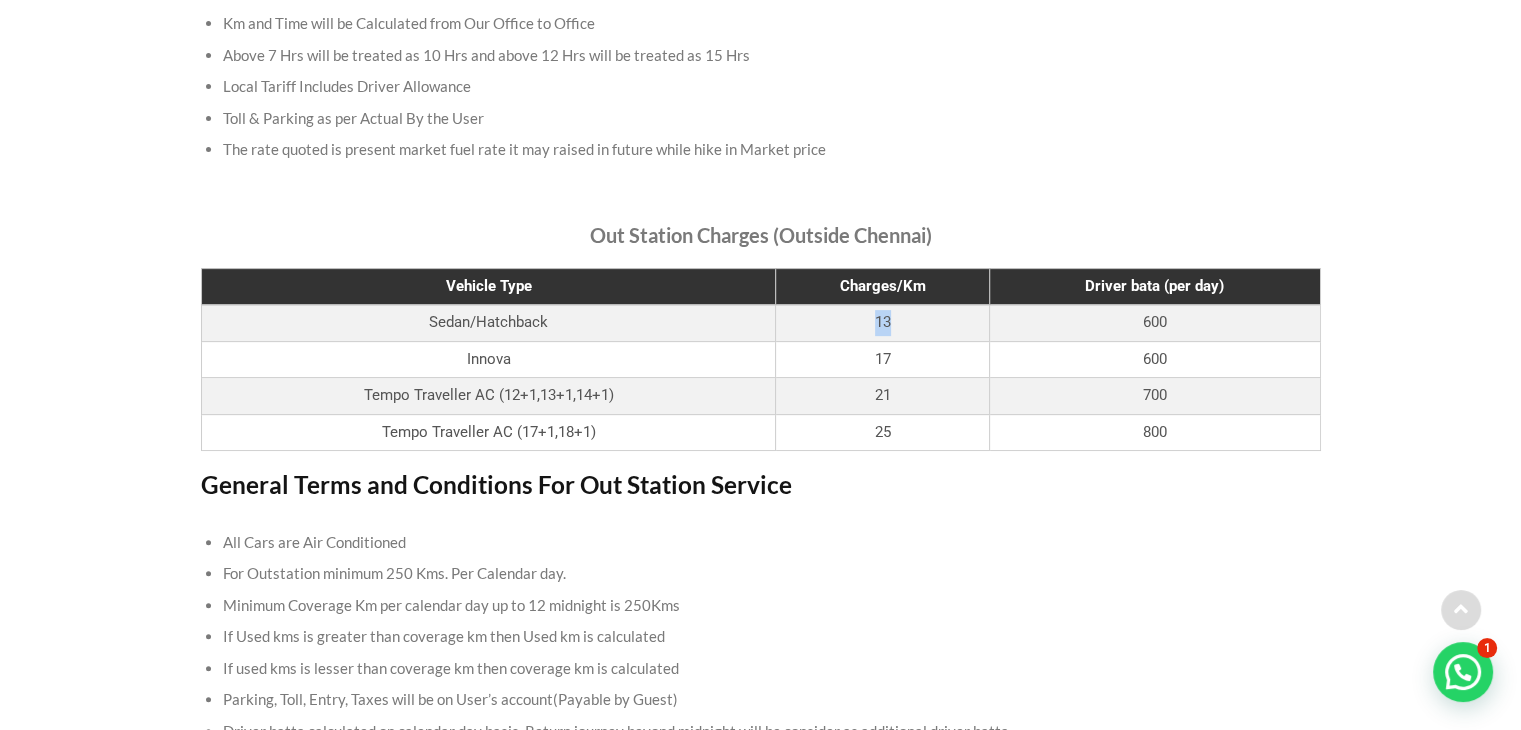 drag, startPoint x: 866, startPoint y: 329, endPoint x: 894, endPoint y: 323, distance: 28.635643 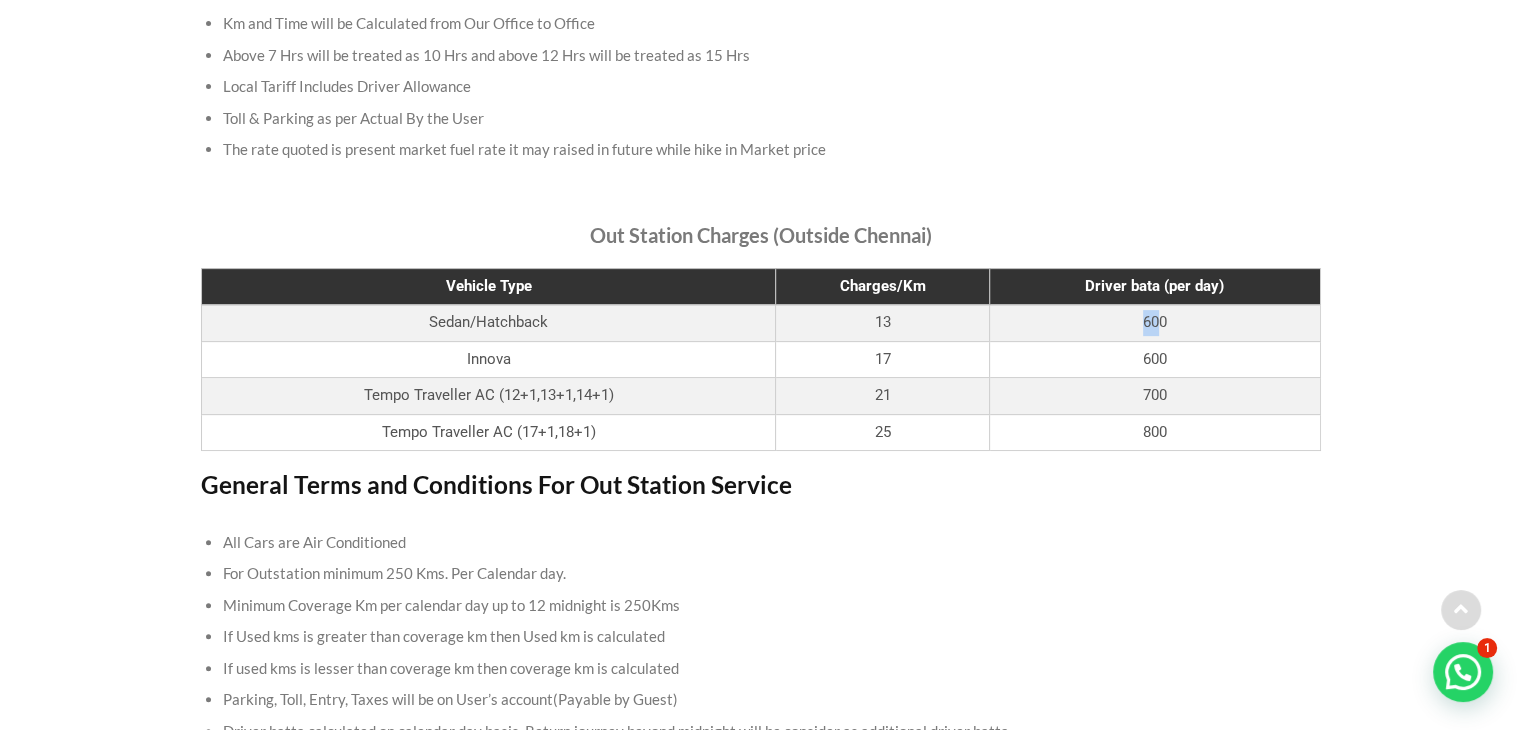 drag, startPoint x: 1156, startPoint y: 333, endPoint x: 1107, endPoint y: 318, distance: 51.24451 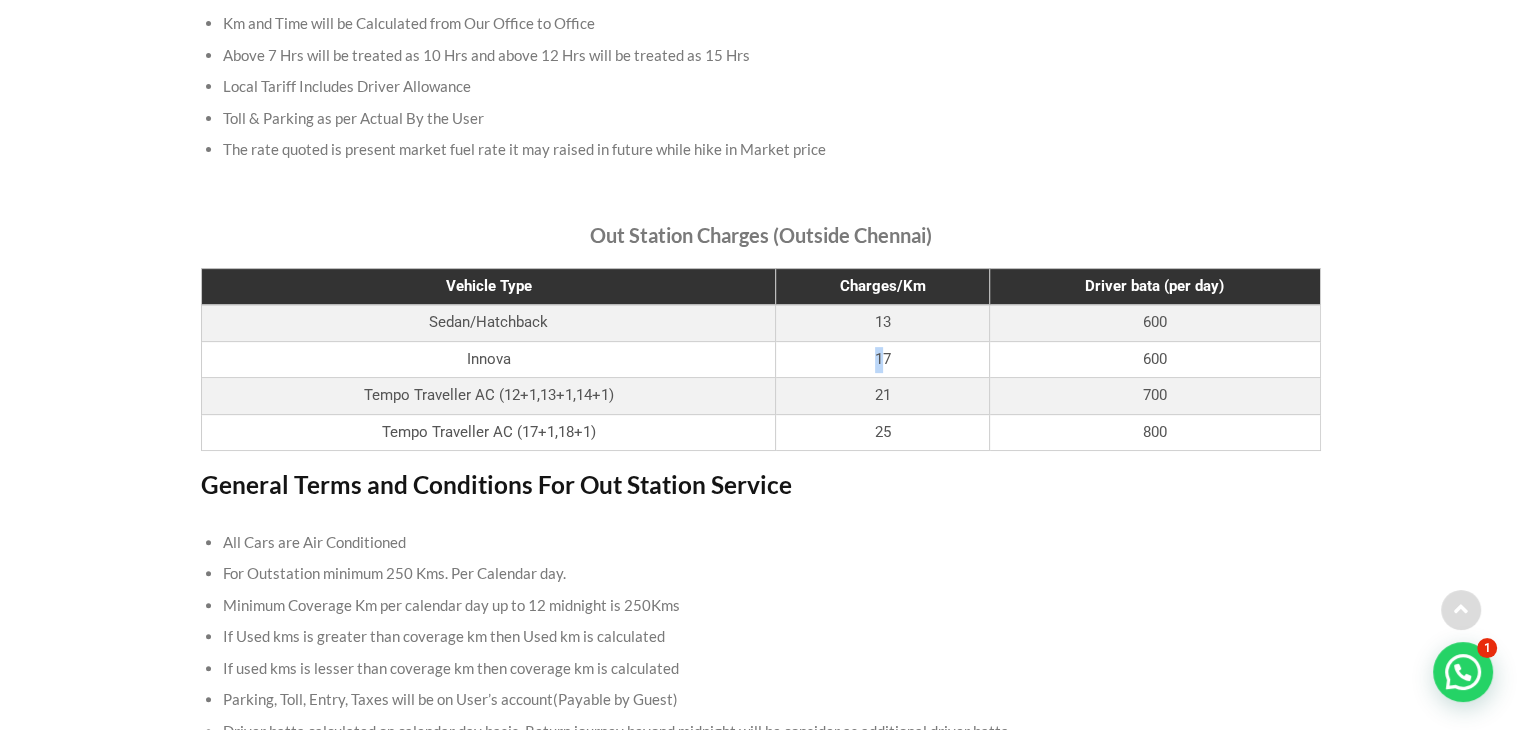 drag, startPoint x: 870, startPoint y: 348, endPoint x: 816, endPoint y: 345, distance: 54.08327 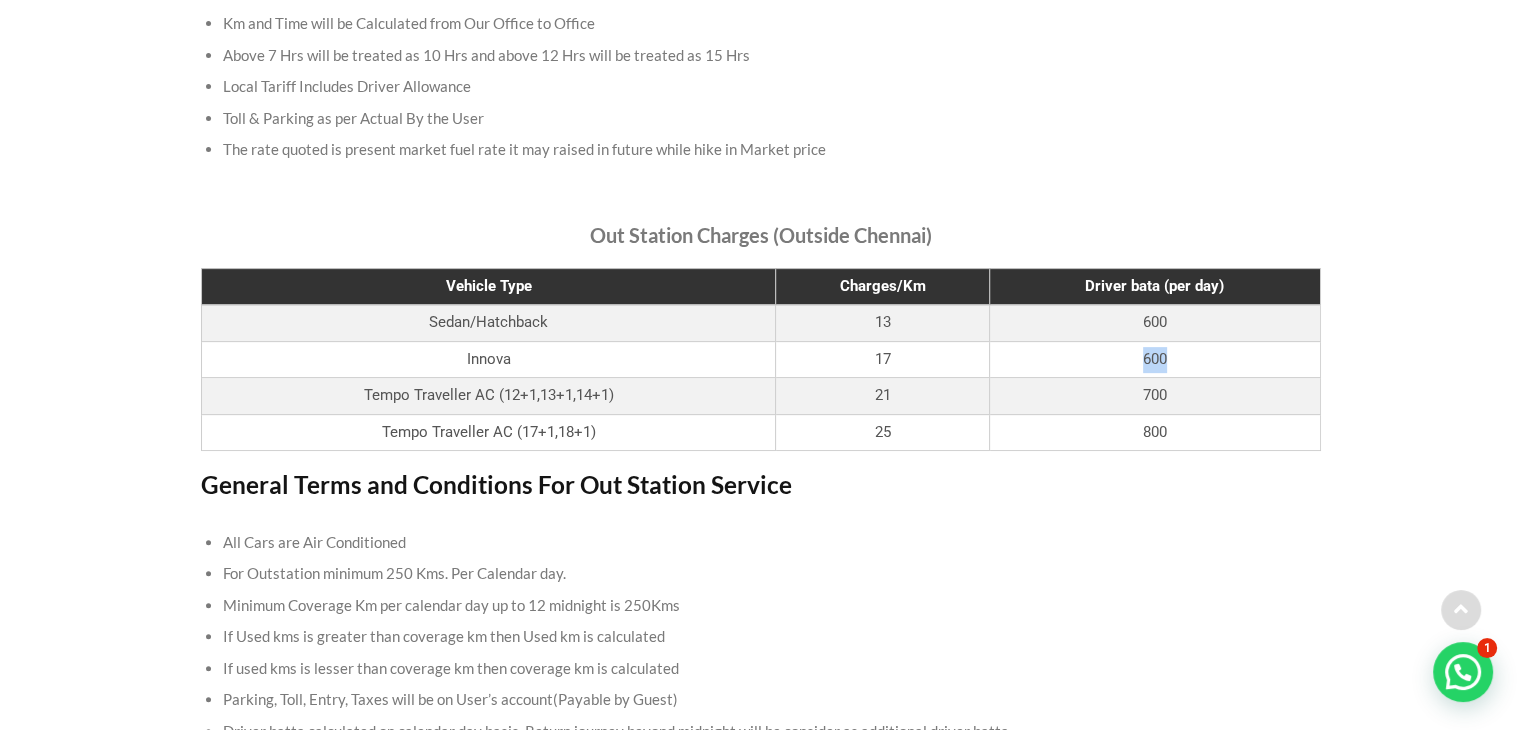 drag, startPoint x: 1164, startPoint y: 359, endPoint x: 1060, endPoint y: 359, distance: 104 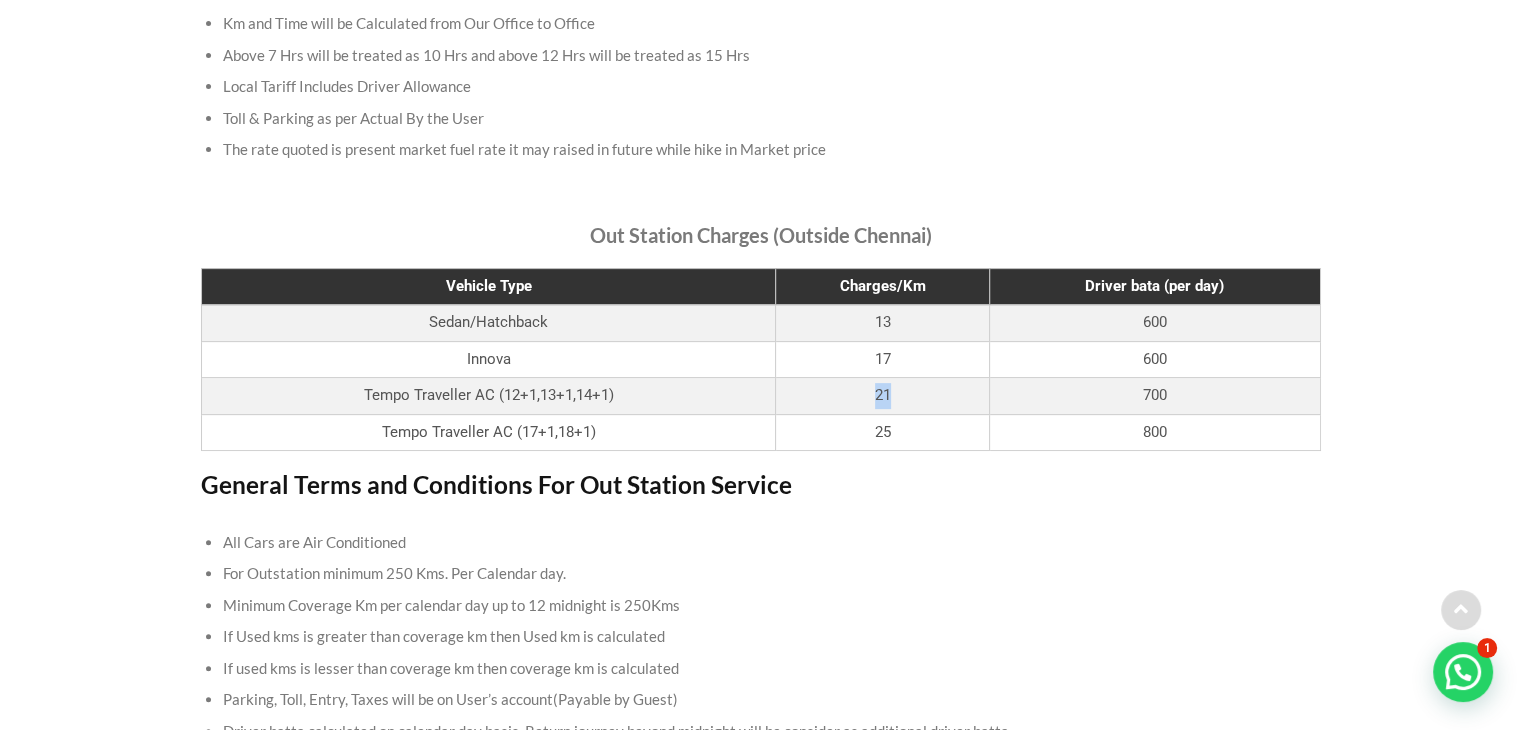 drag, startPoint x: 908, startPoint y: 397, endPoint x: 805, endPoint y: 398, distance: 103.00485 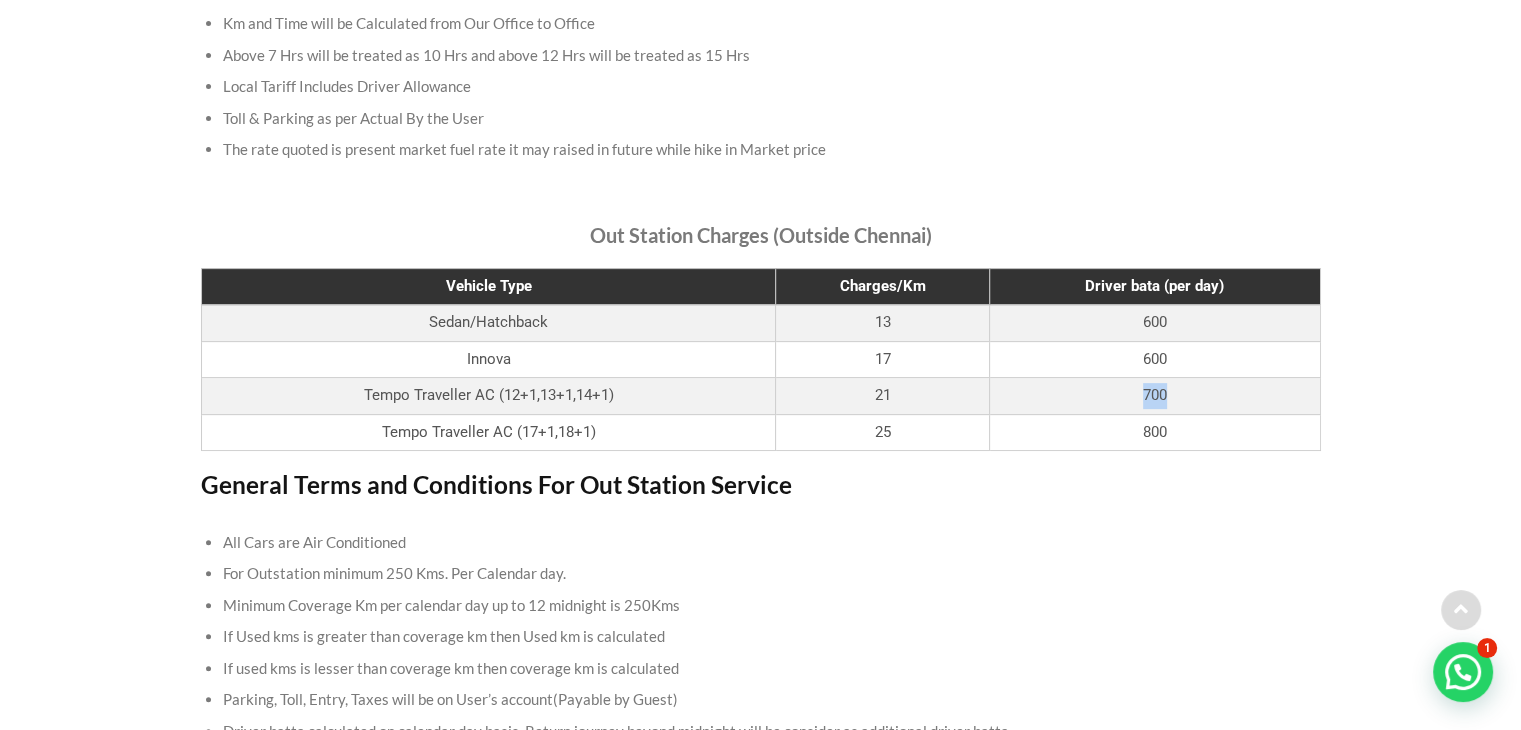 drag, startPoint x: 1113, startPoint y: 396, endPoint x: 1047, endPoint y: 435, distance: 76.66159 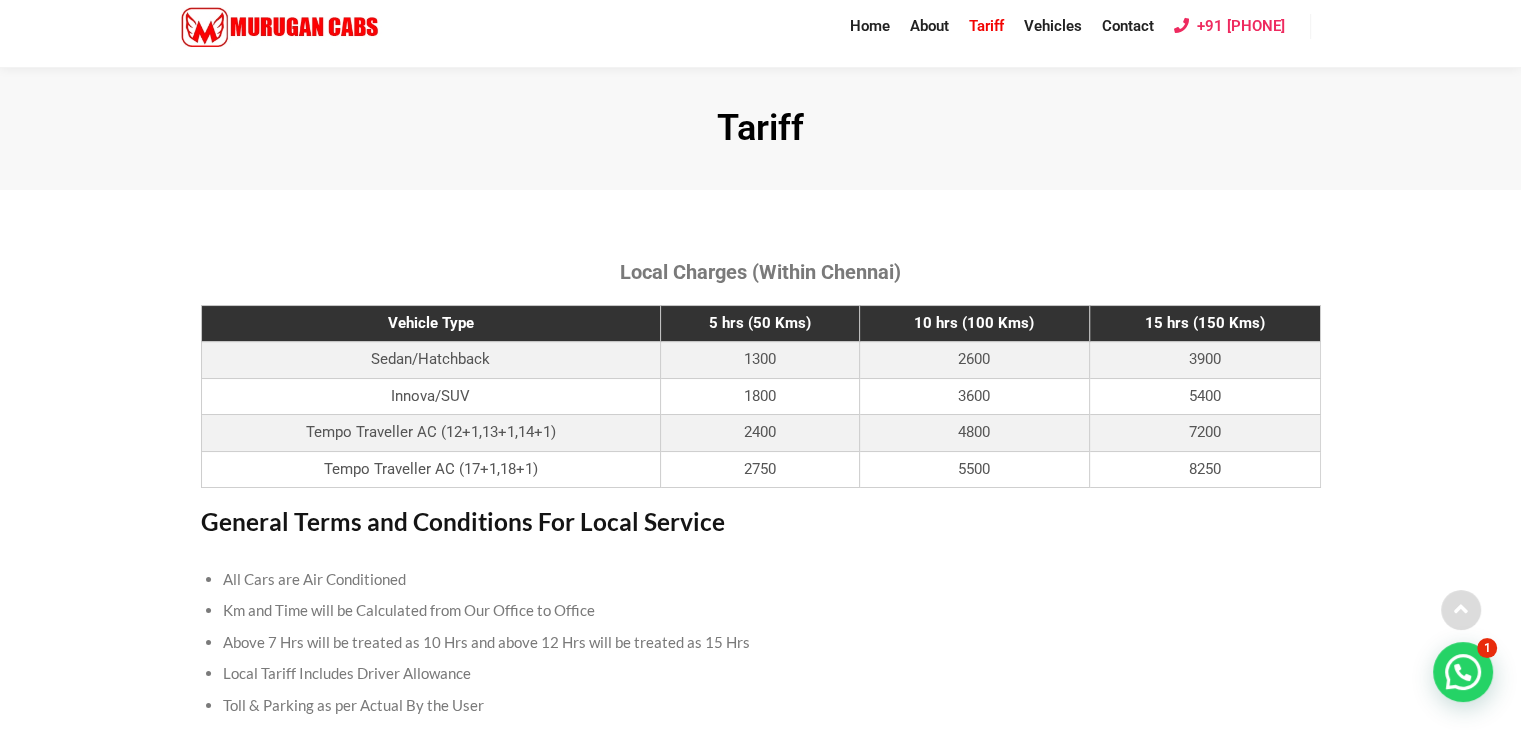 scroll, scrollTop: 0, scrollLeft: 0, axis: both 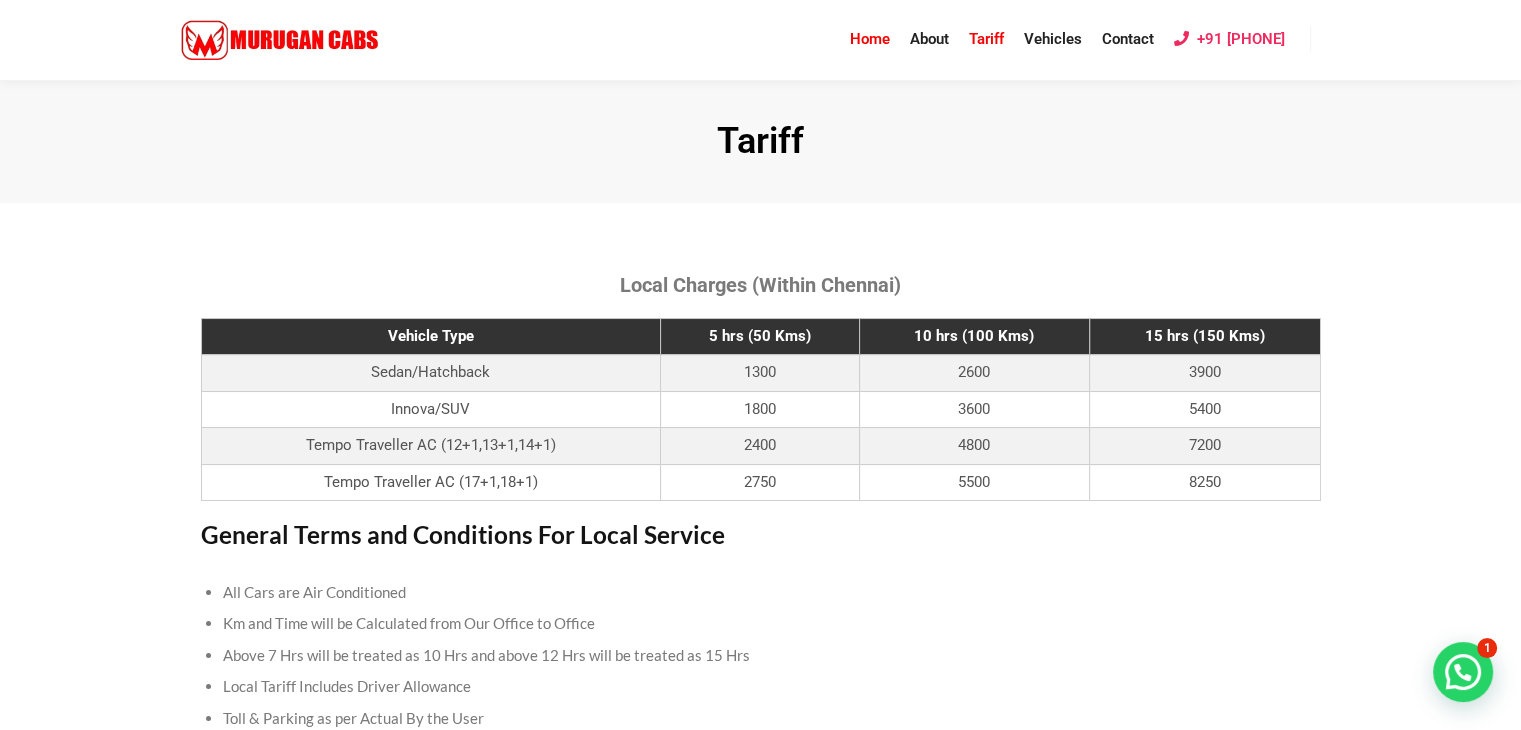 click on "Home" at bounding box center (870, 39) 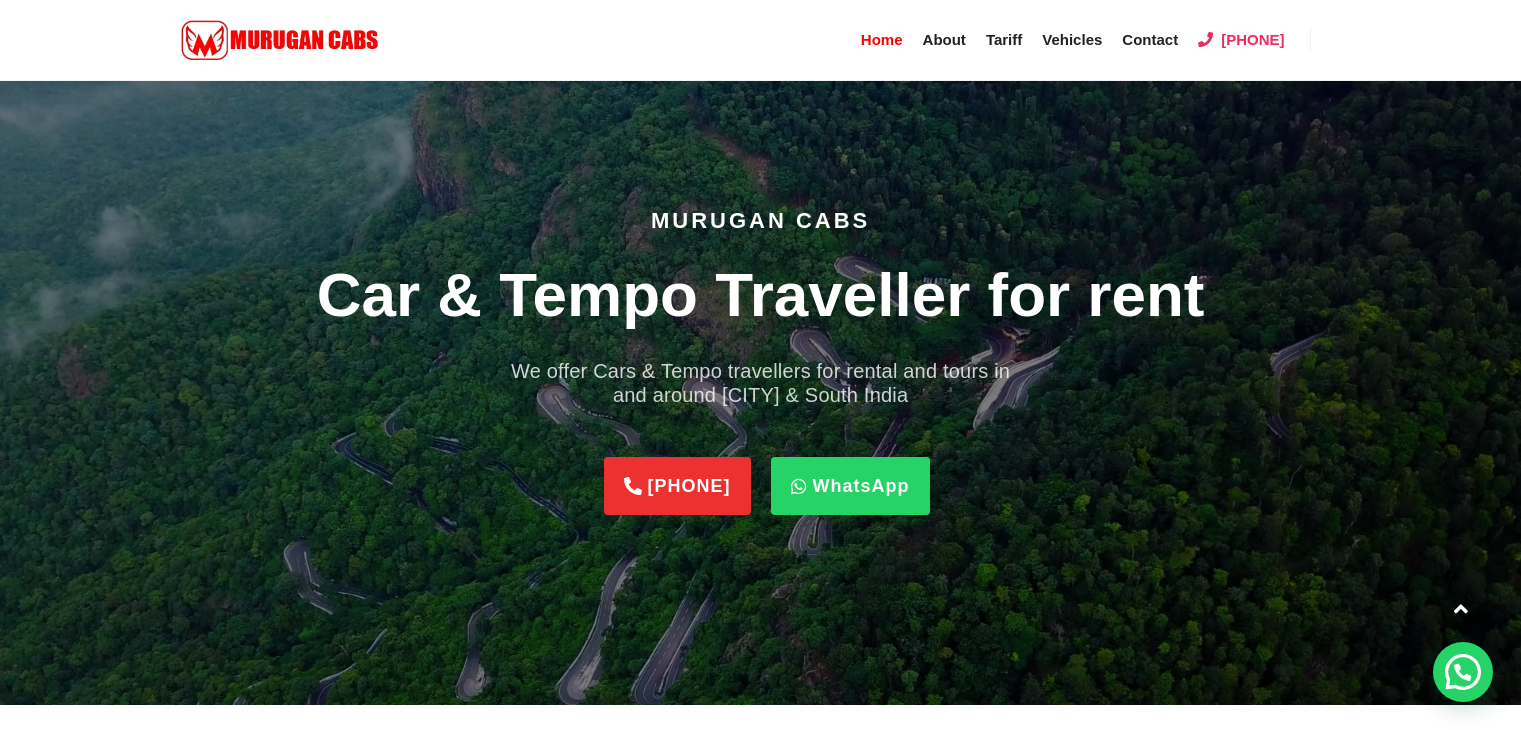 scroll, scrollTop: 1300, scrollLeft: 0, axis: vertical 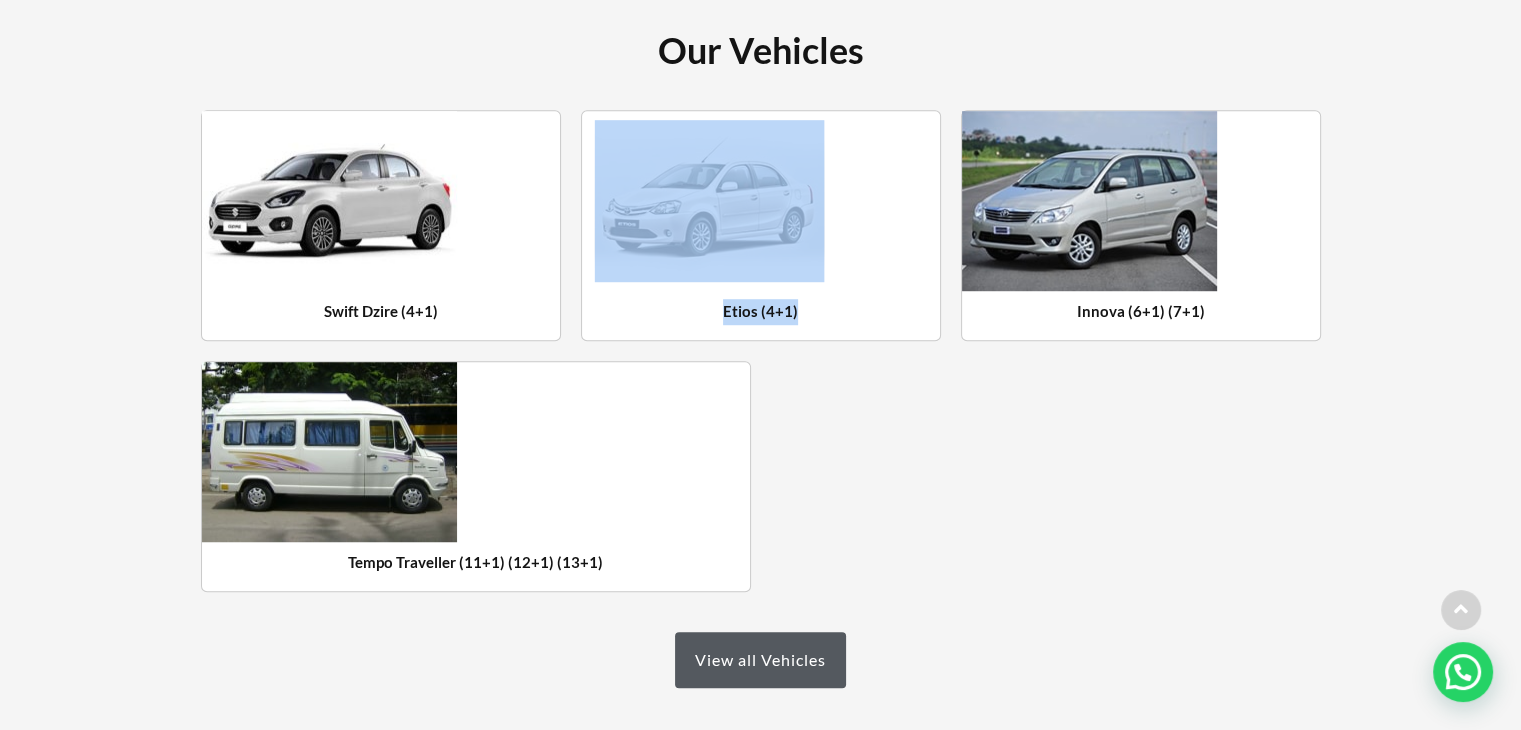 click at bounding box center [709, 201] 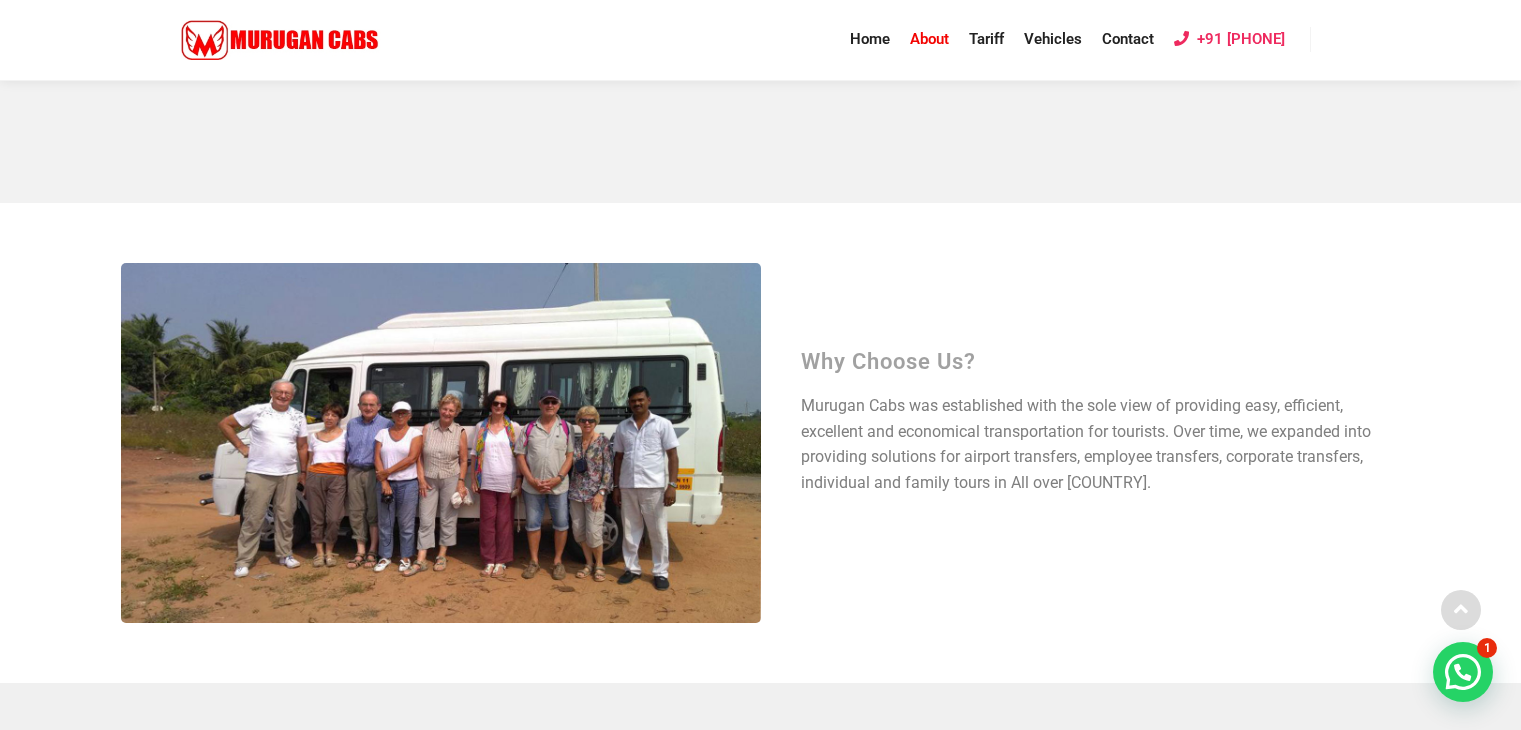 scroll, scrollTop: 400, scrollLeft: 0, axis: vertical 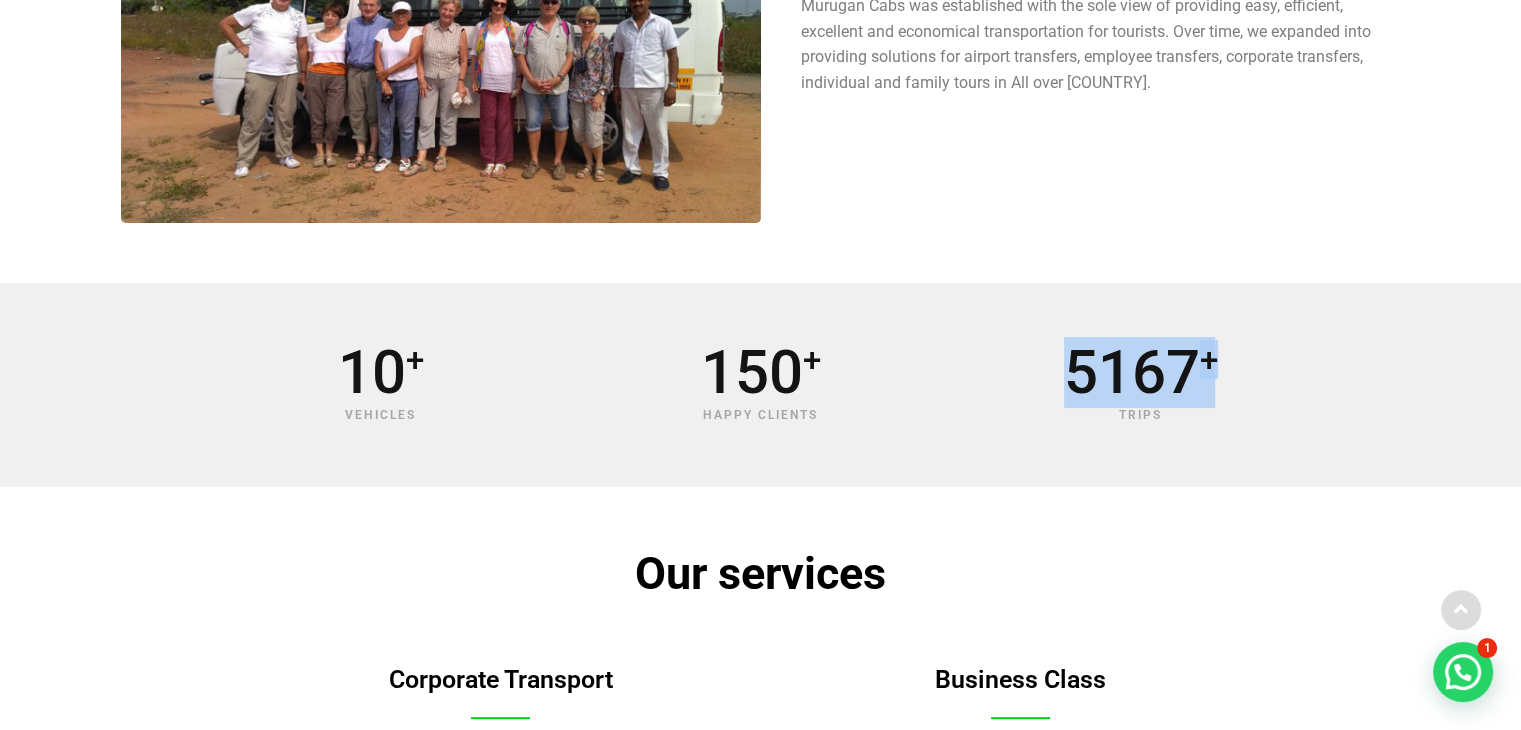 drag, startPoint x: 1214, startPoint y: 330, endPoint x: 872, endPoint y: 369, distance: 344.2165 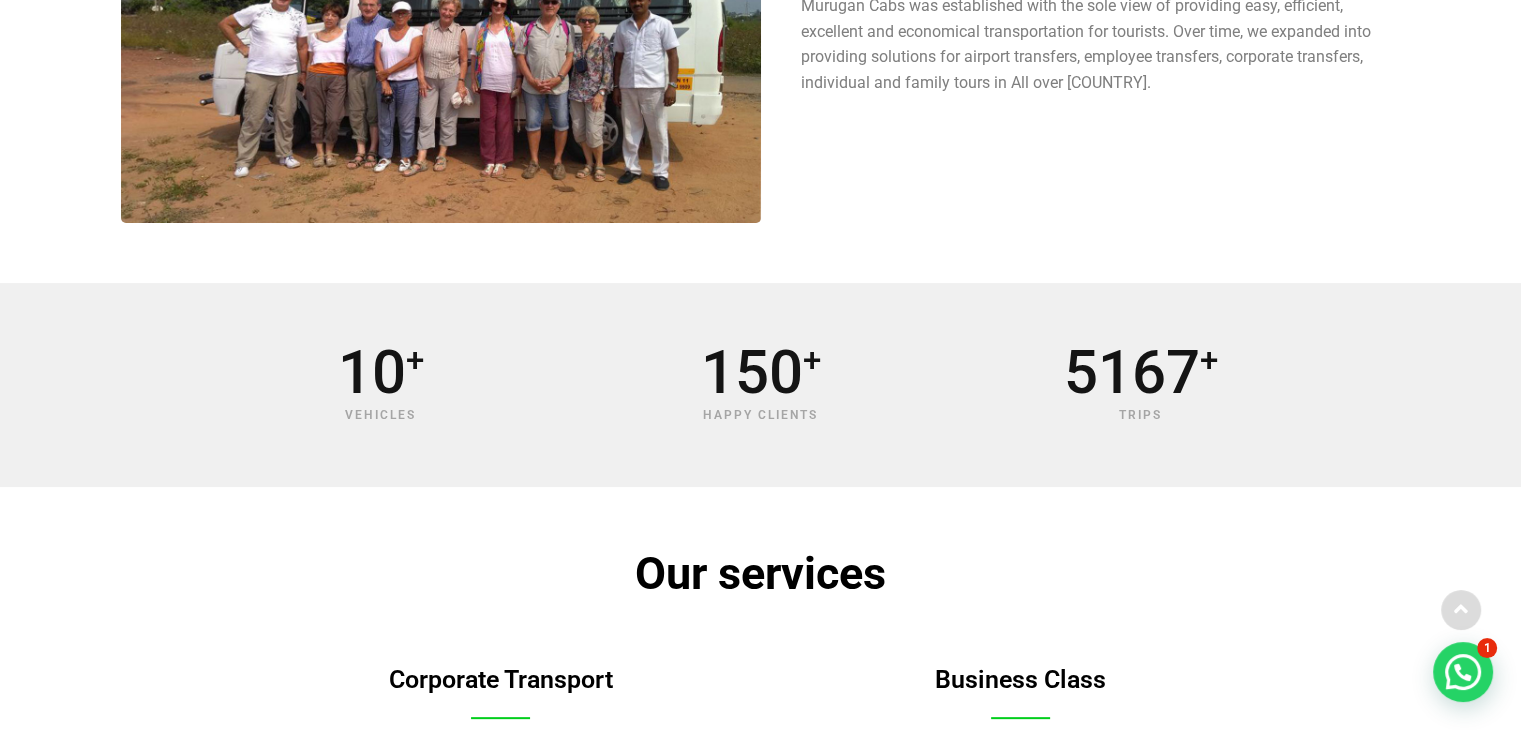 click on "+" at bounding box center (483, 373) 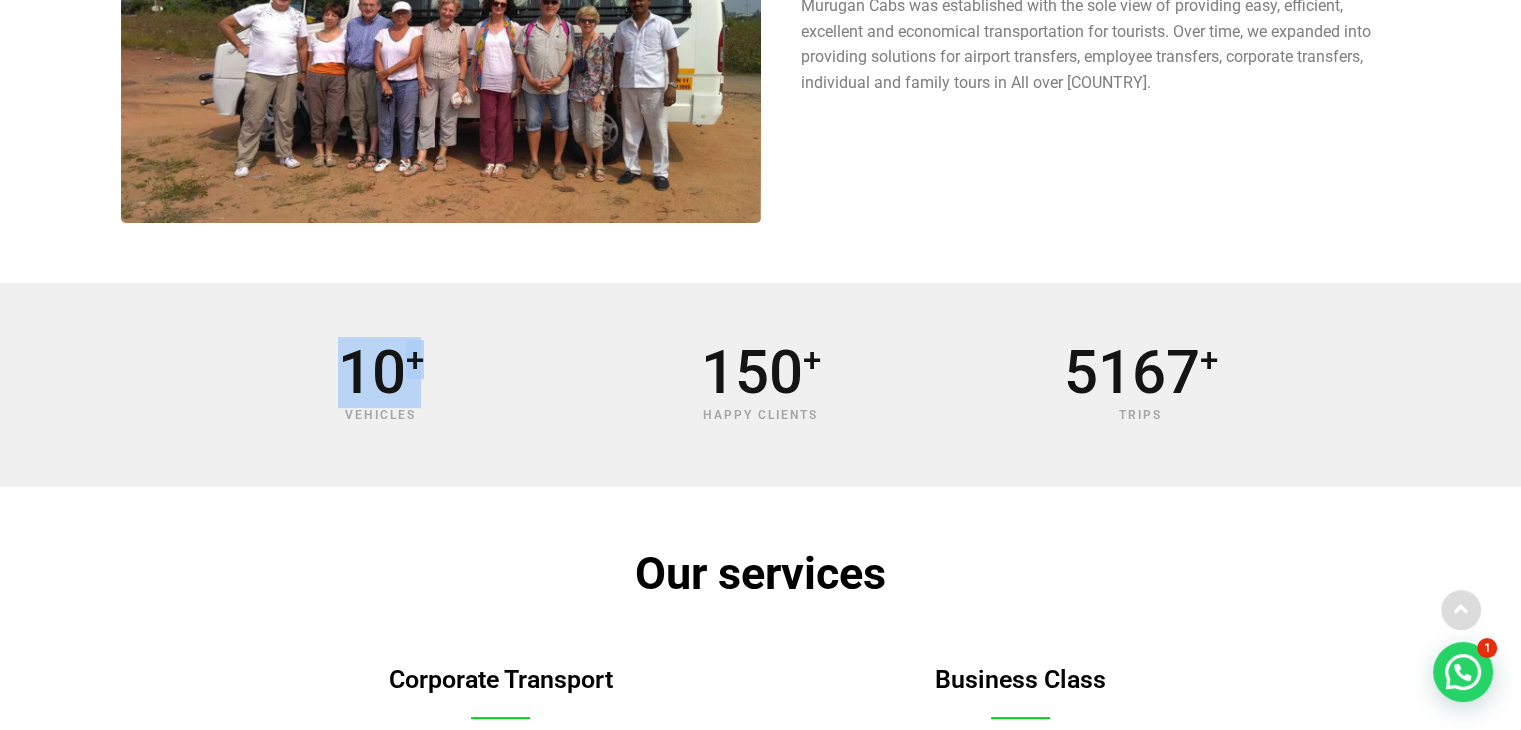 drag, startPoint x: 317, startPoint y: 353, endPoint x: 418, endPoint y: 359, distance: 101.17806 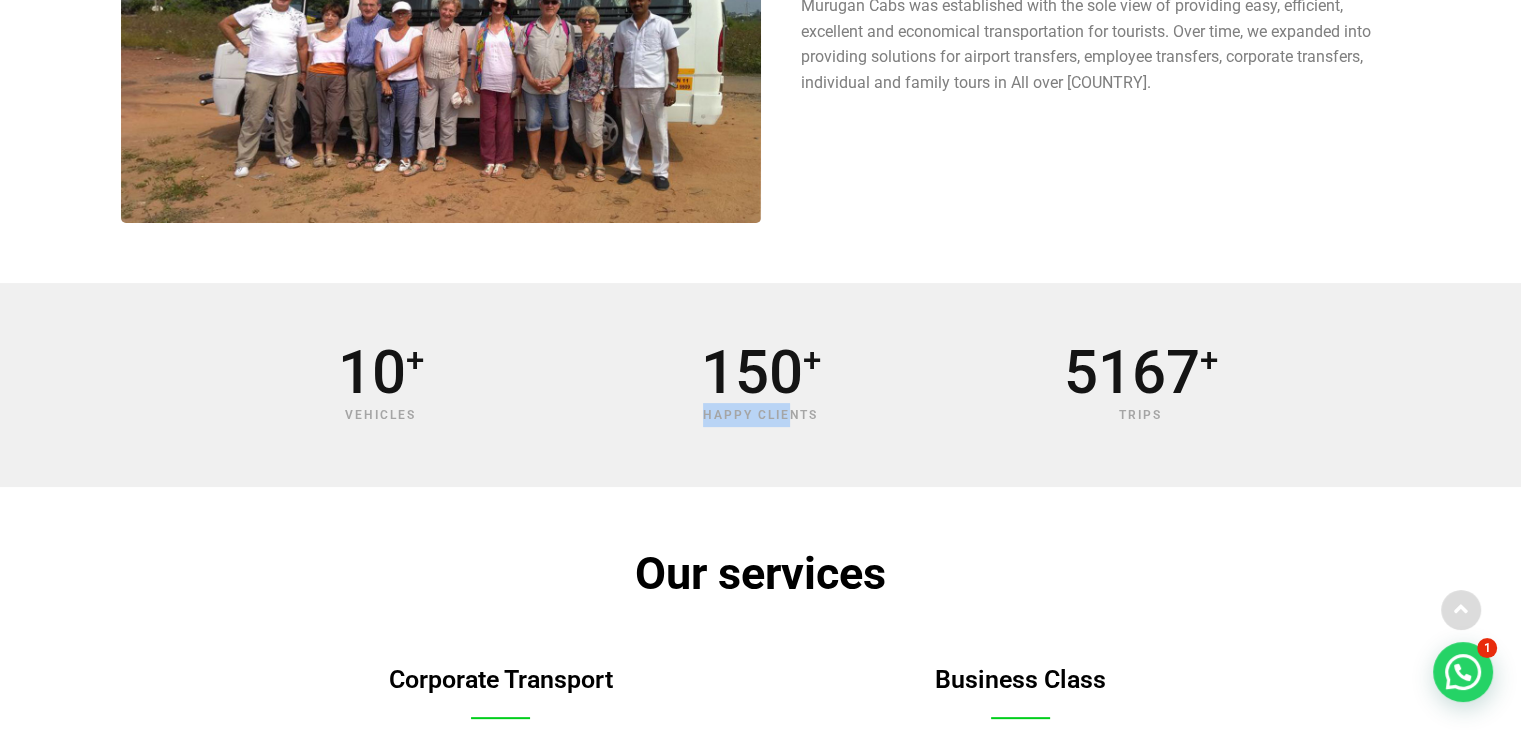 click on "Happy Clients" at bounding box center [761, 415] 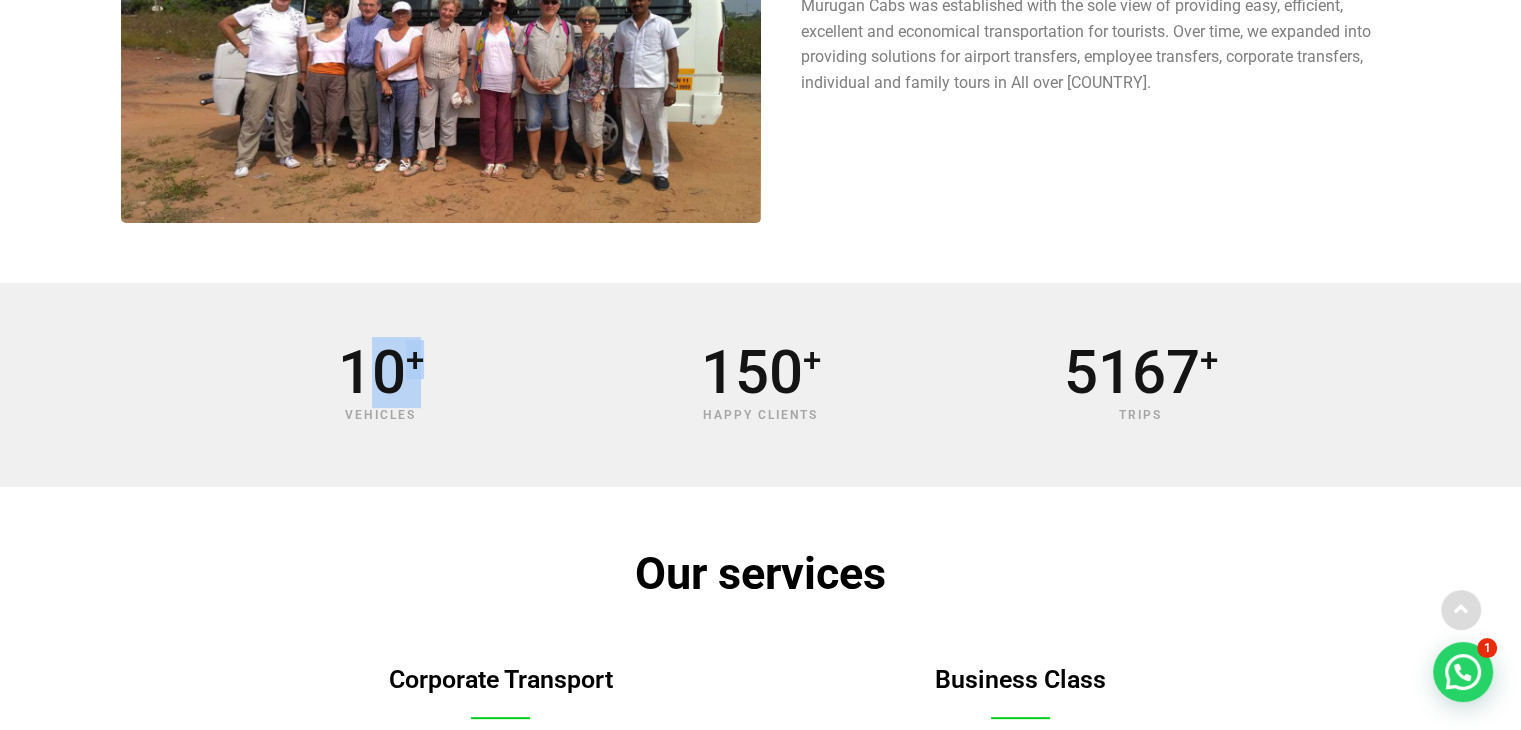 drag, startPoint x: 447, startPoint y: 383, endPoint x: 268, endPoint y: 352, distance: 181.66452 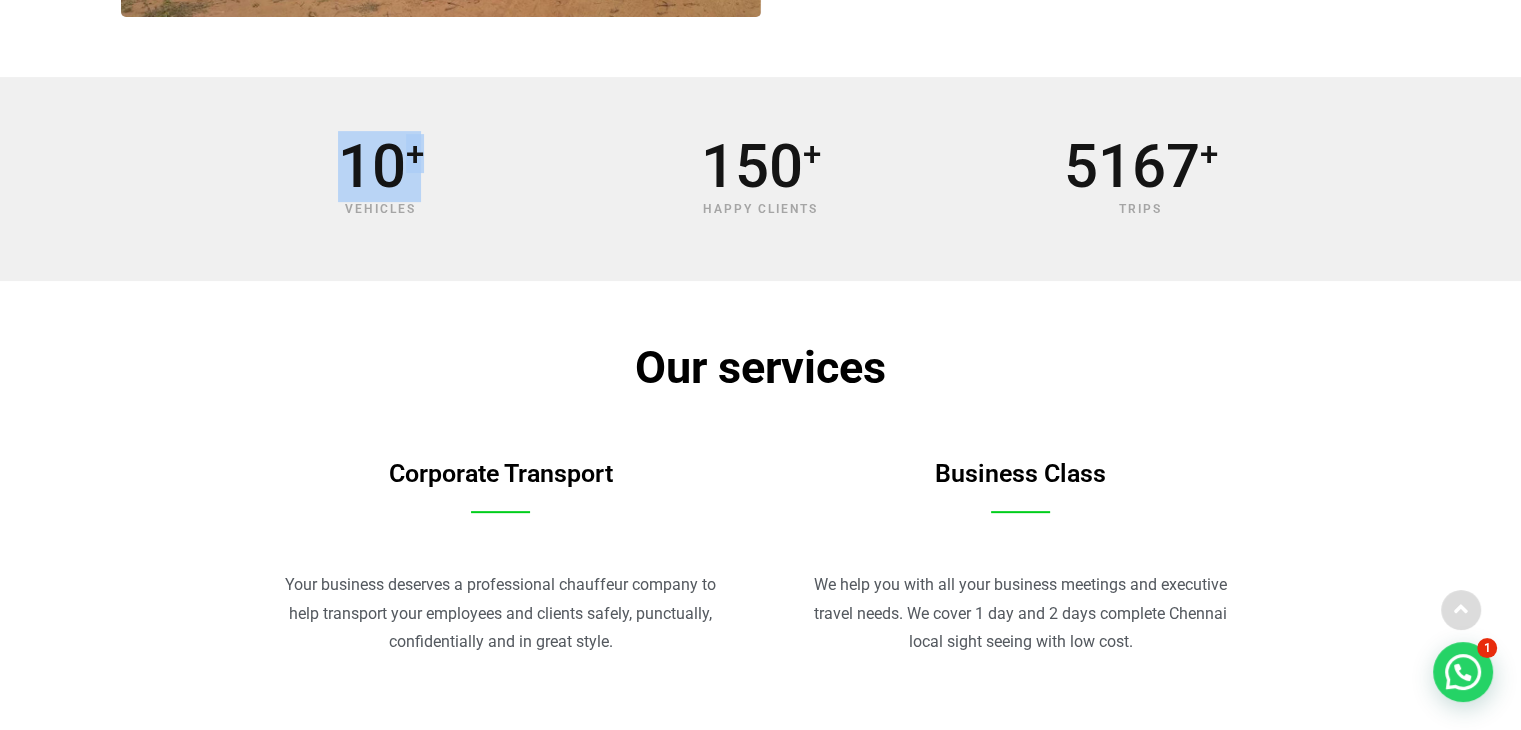 scroll, scrollTop: 504, scrollLeft: 0, axis: vertical 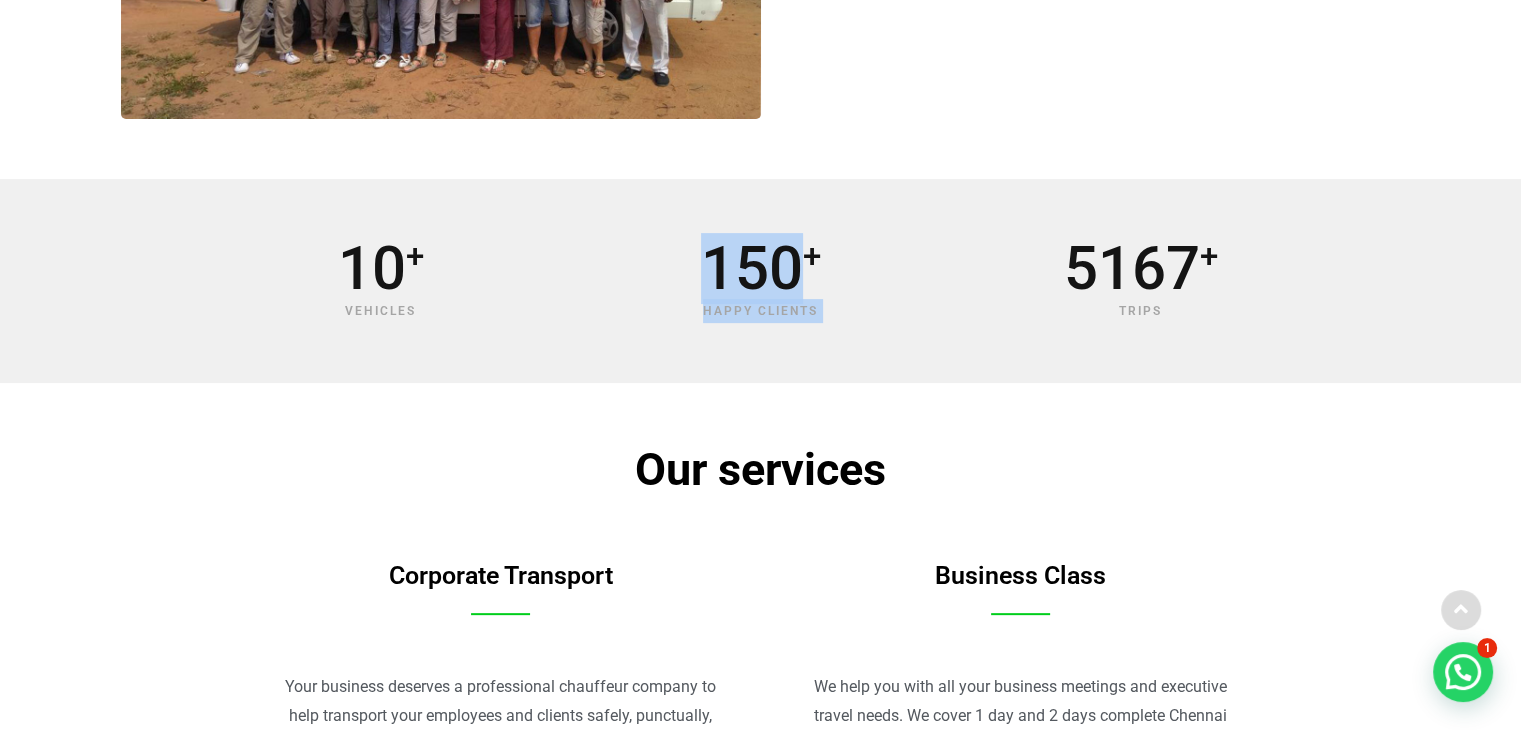 drag, startPoint x: 788, startPoint y: 245, endPoint x: 565, endPoint y: 269, distance: 224.28777 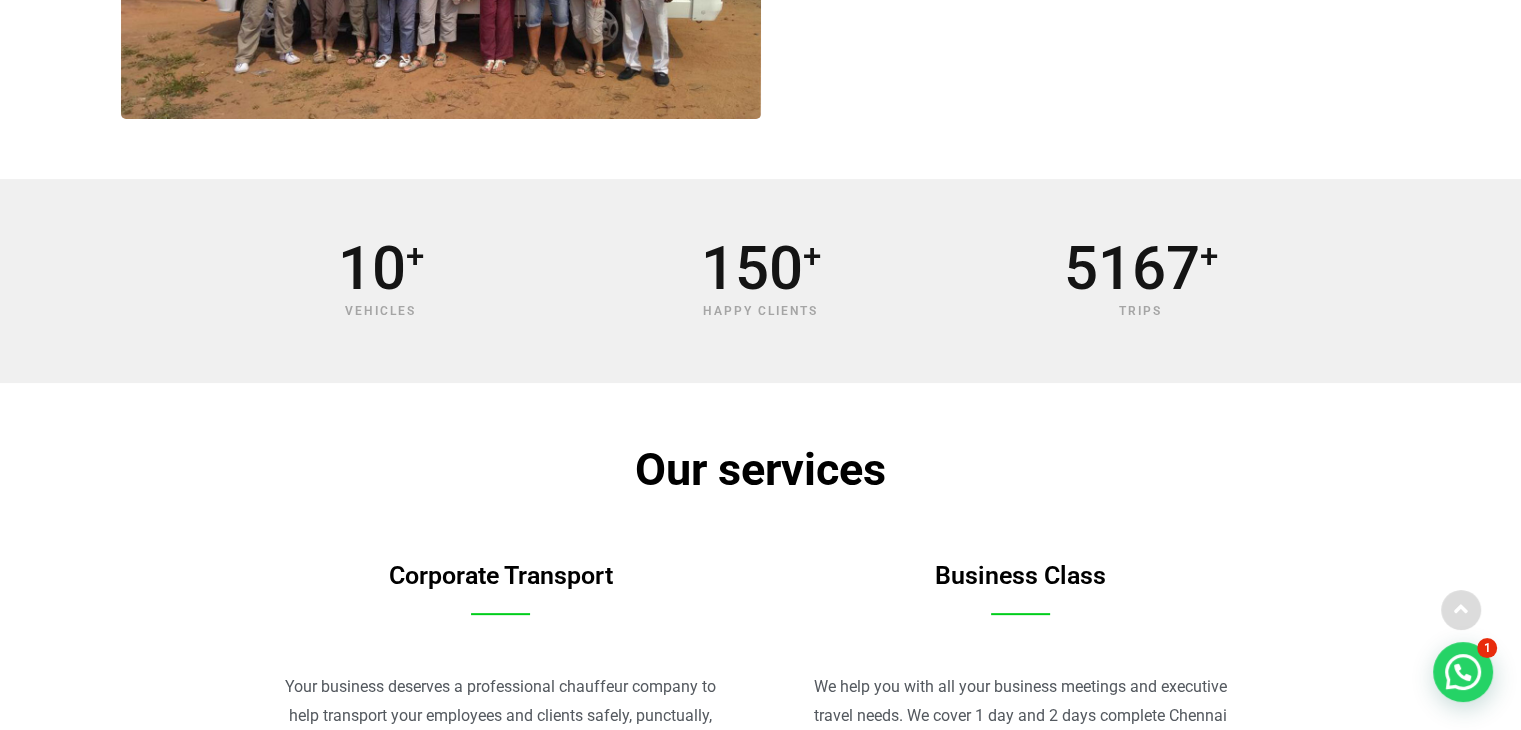 click on "5167" at bounding box center [1132, 269] 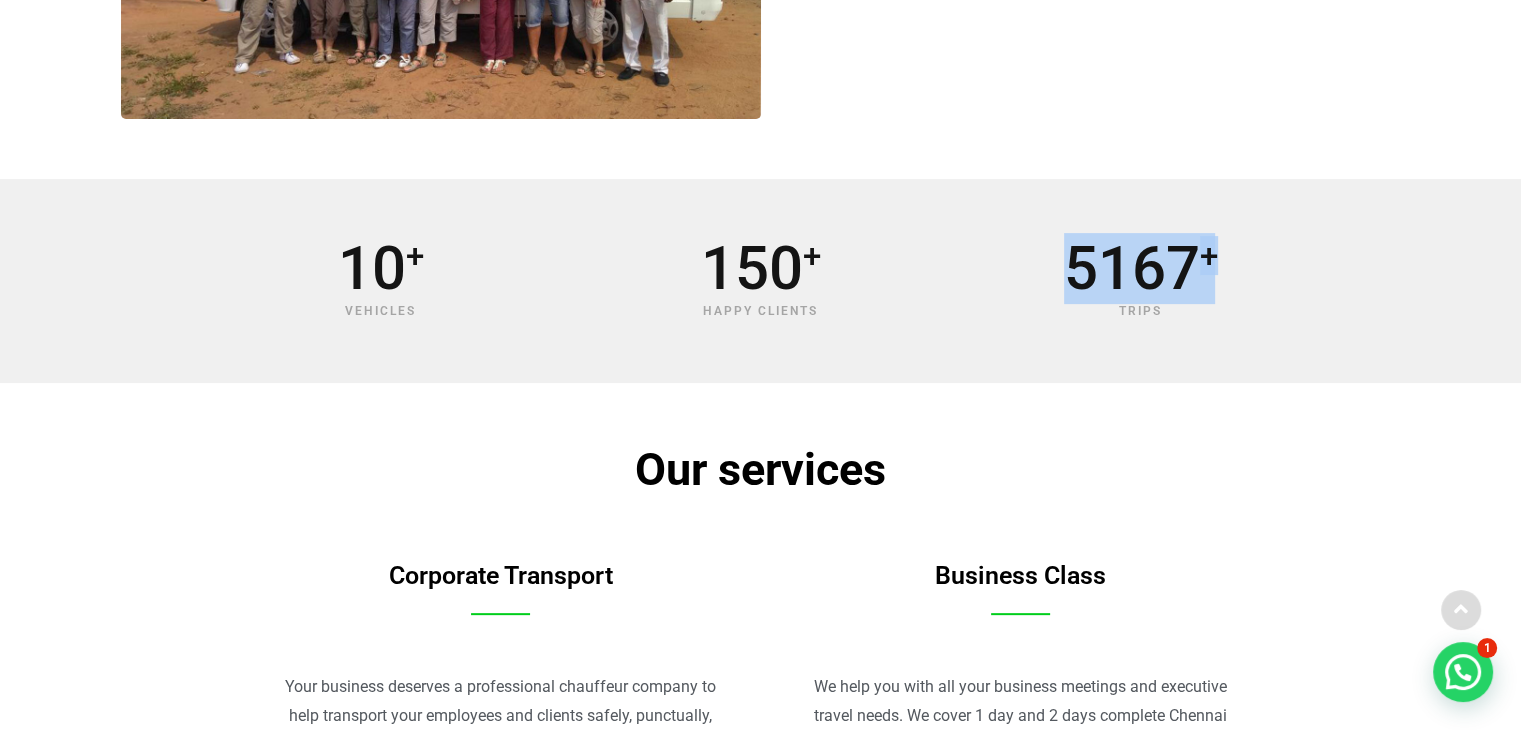 drag, startPoint x: 984, startPoint y: 241, endPoint x: 1321, endPoint y: 277, distance: 338.9174 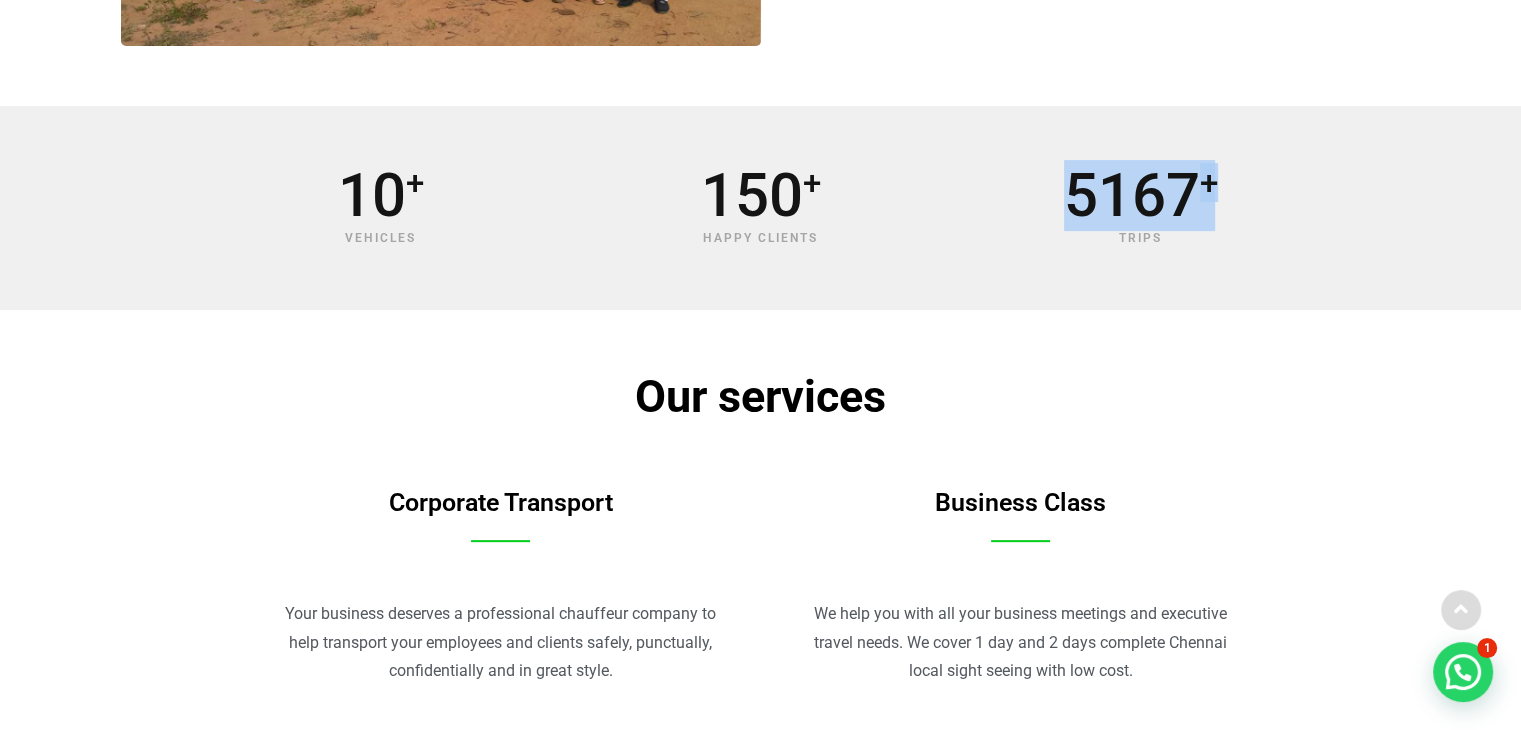 scroll, scrollTop: 504, scrollLeft: 0, axis: vertical 